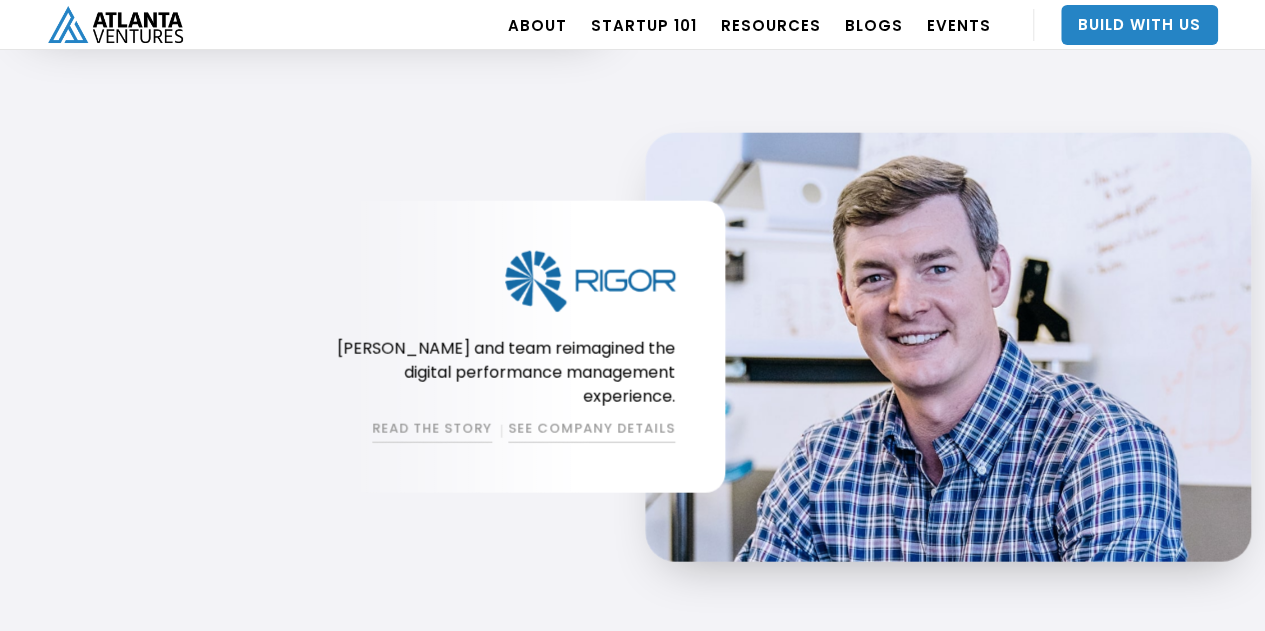 scroll, scrollTop: 2270, scrollLeft: 0, axis: vertical 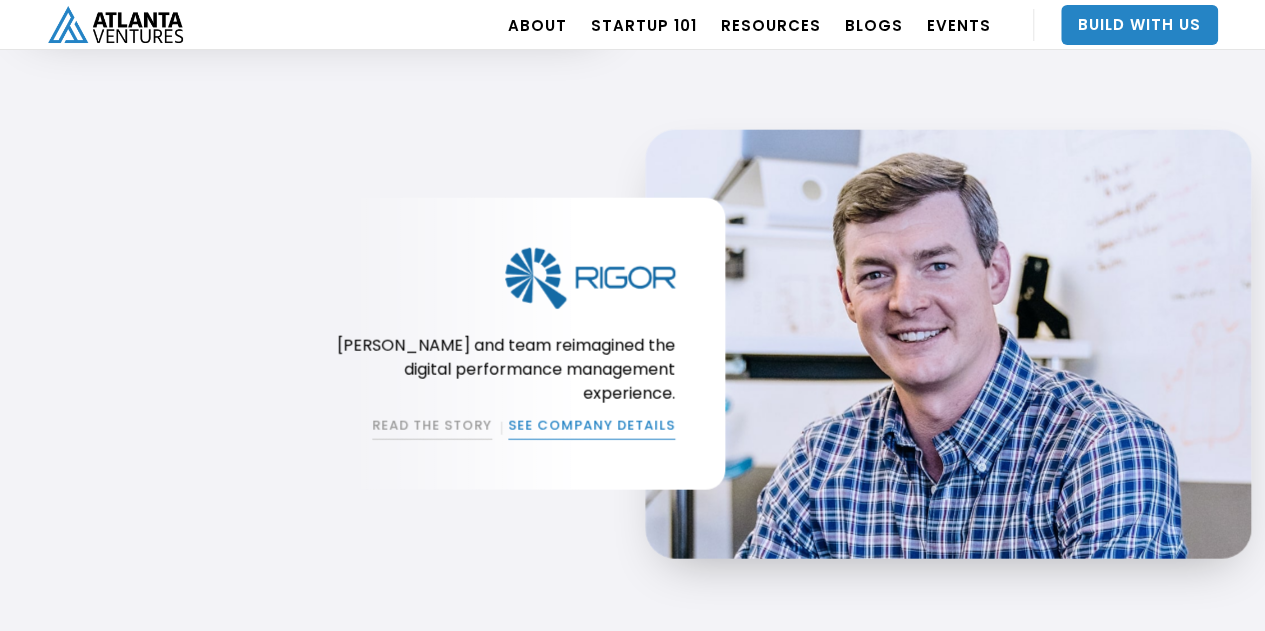 click on "SEE COMPANY DETAILS" at bounding box center (591, 429) 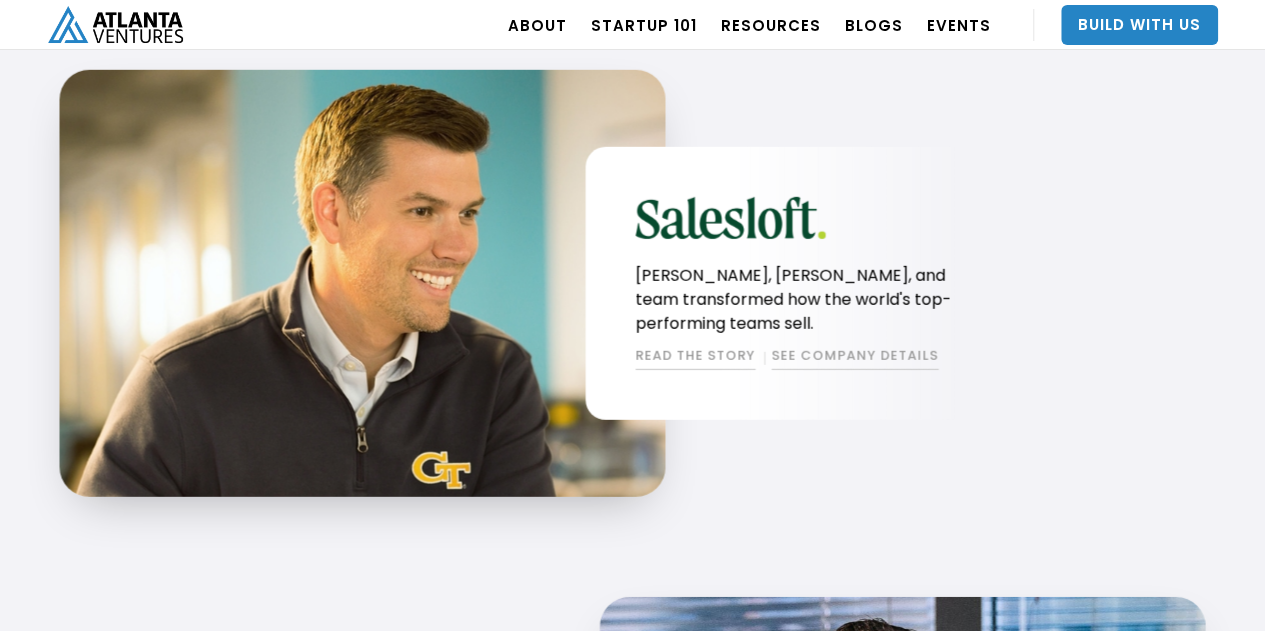 scroll, scrollTop: 2865, scrollLeft: 0, axis: vertical 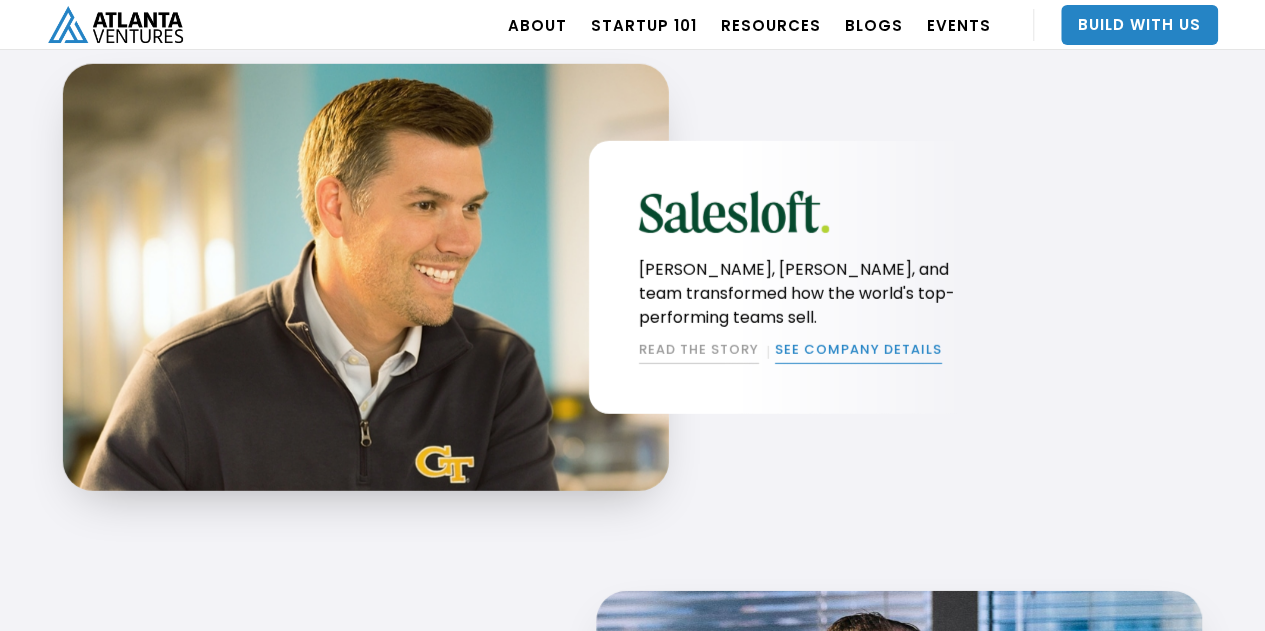 click on "SEE COMPANY DETAILS" at bounding box center [858, 352] 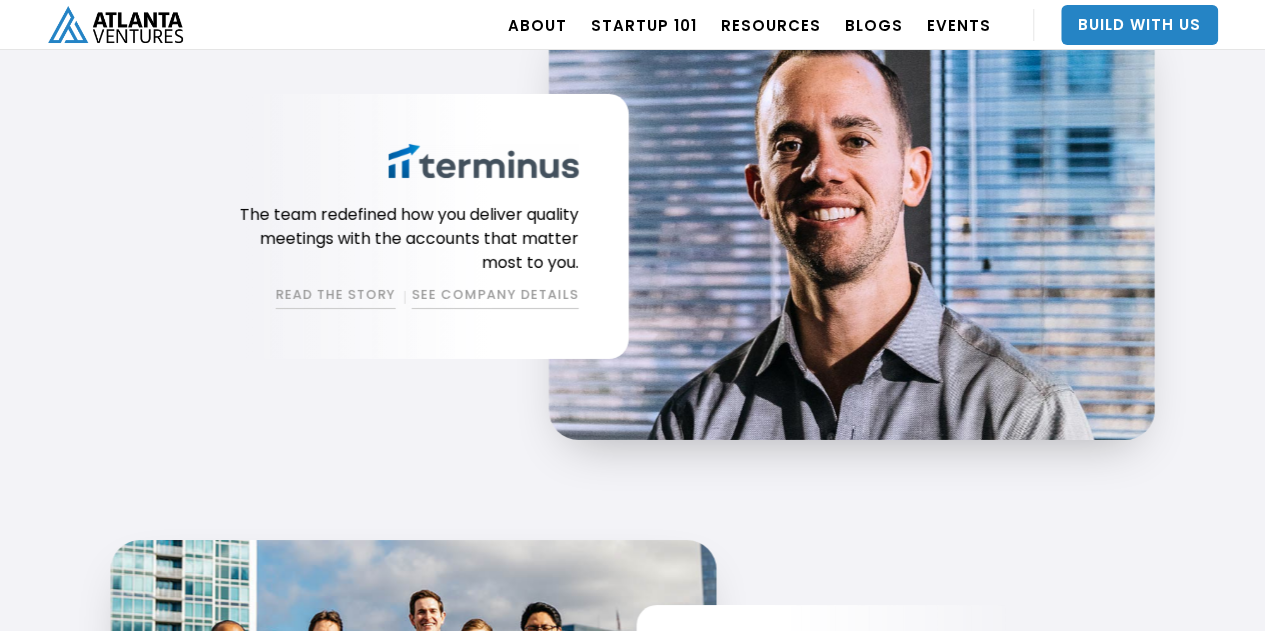scroll, scrollTop: 3445, scrollLeft: 0, axis: vertical 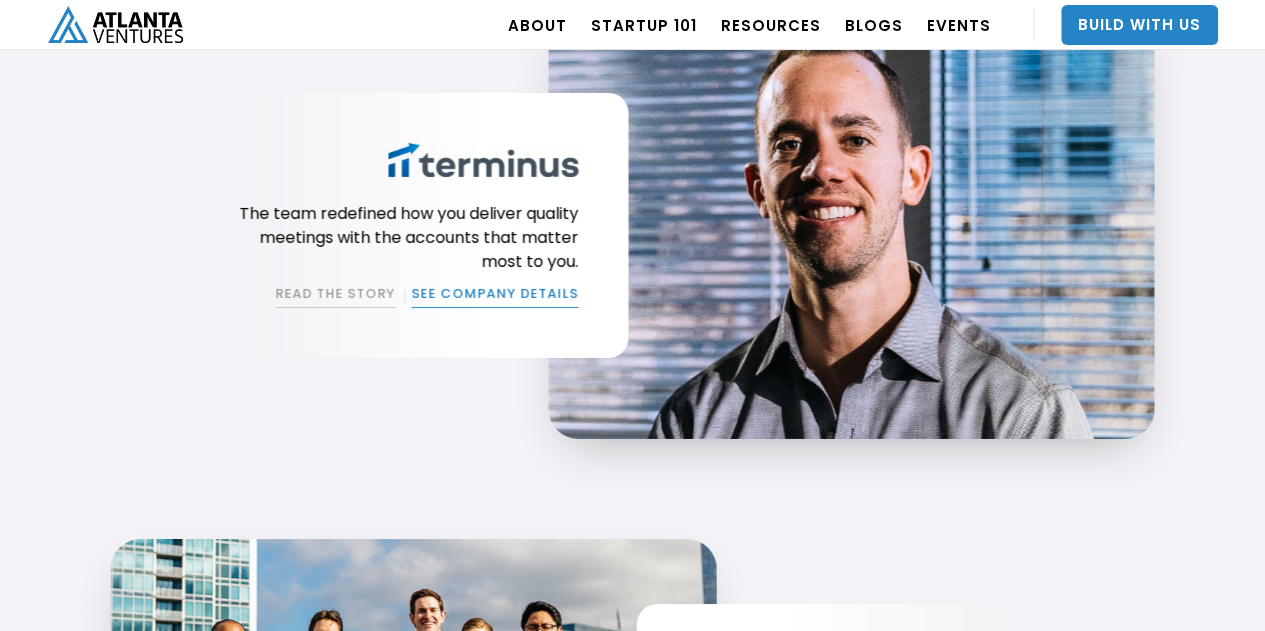 click on "SEE COMPANY DETAILS" at bounding box center (494, 296) 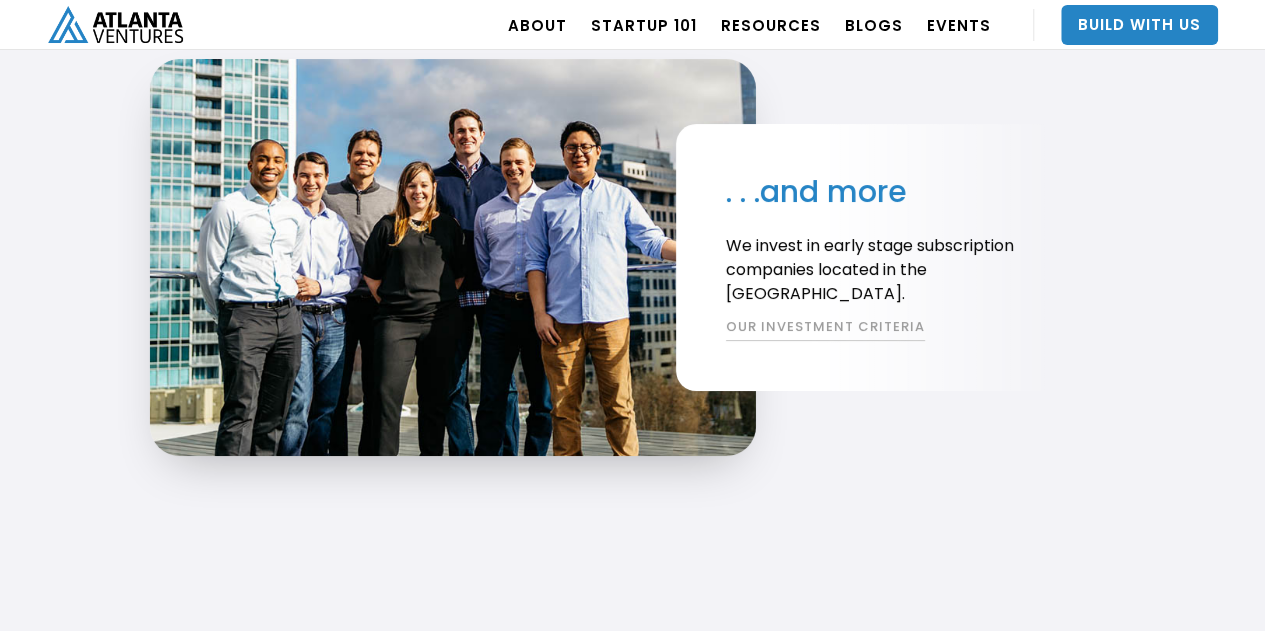 scroll, scrollTop: 3927, scrollLeft: 0, axis: vertical 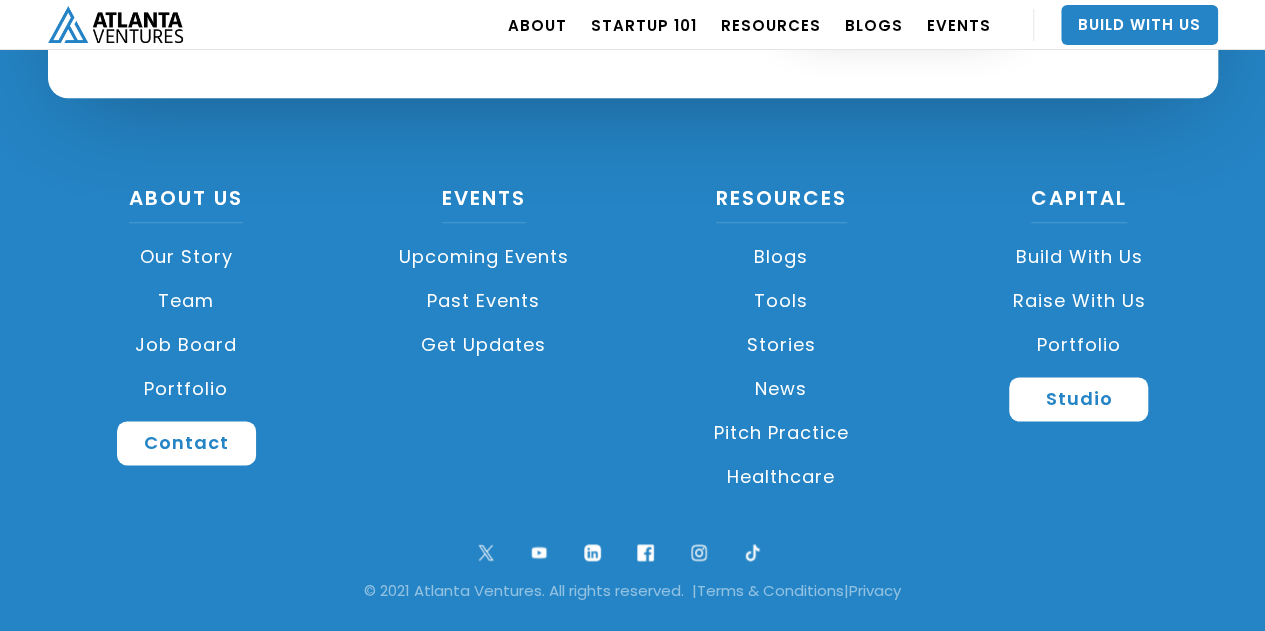 click on "Portfolio" at bounding box center (187, 389) 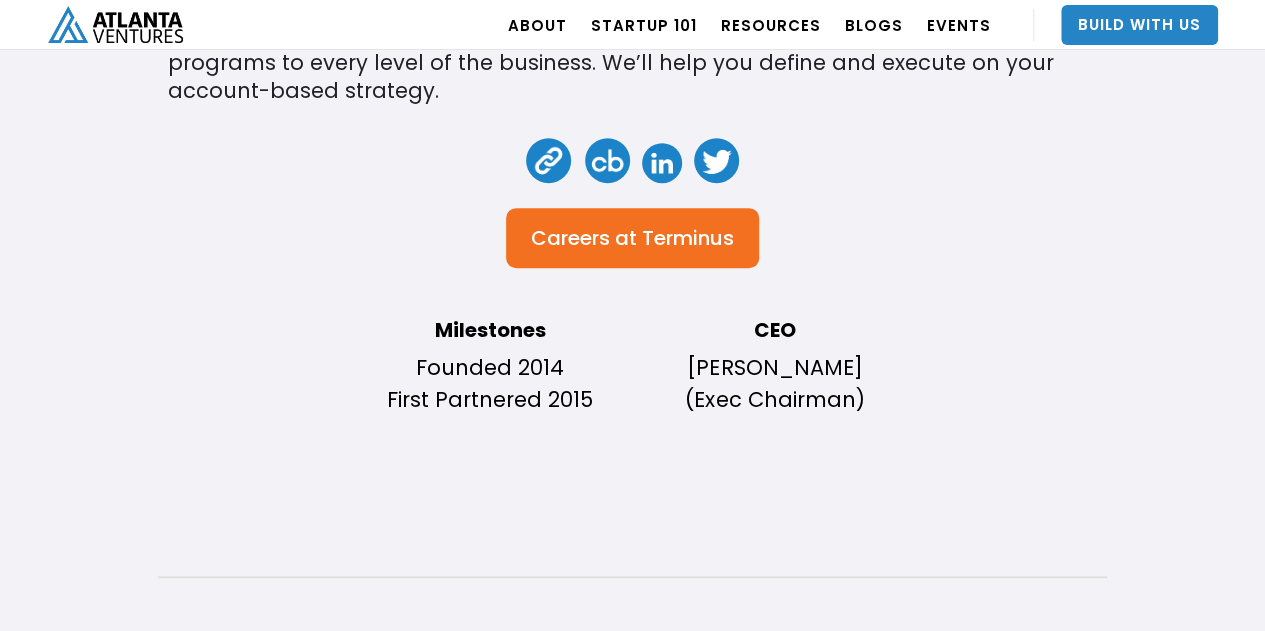 scroll, scrollTop: 574, scrollLeft: 0, axis: vertical 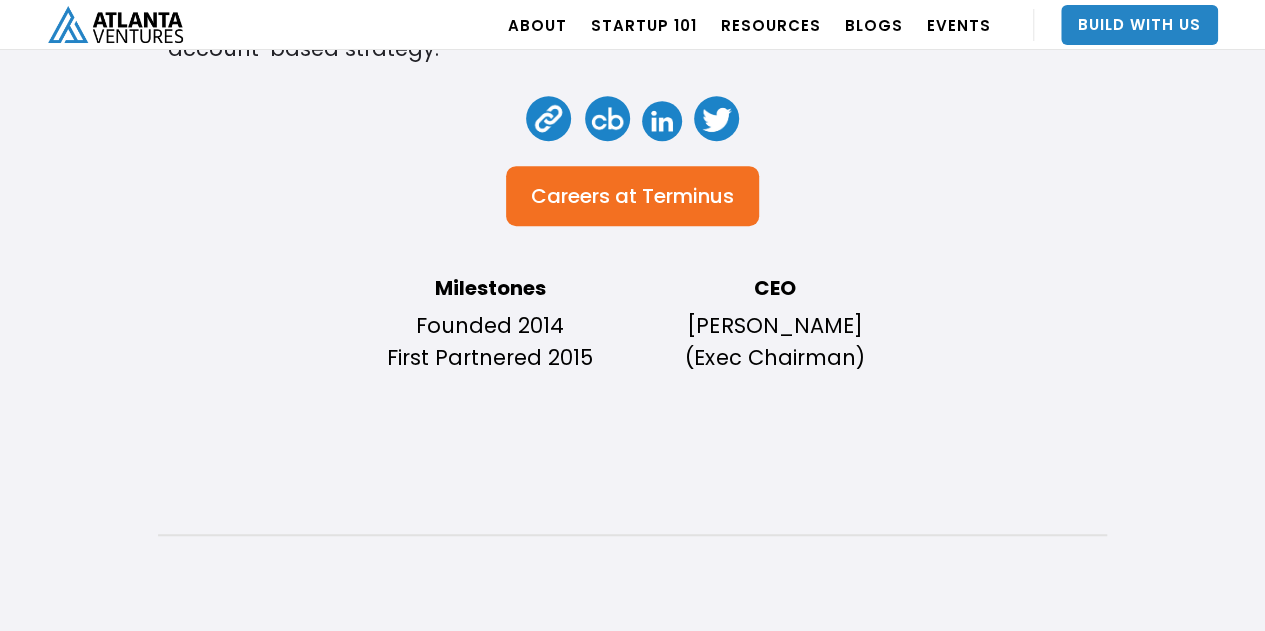 click at bounding box center (662, 121) 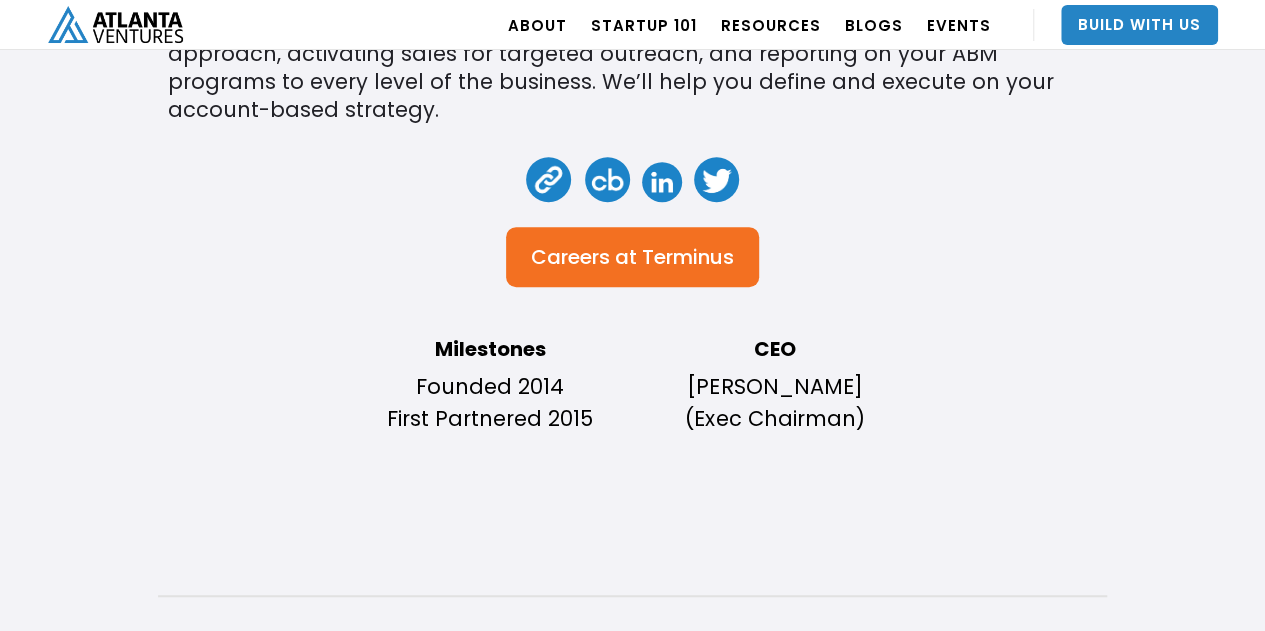 scroll, scrollTop: 516, scrollLeft: 0, axis: vertical 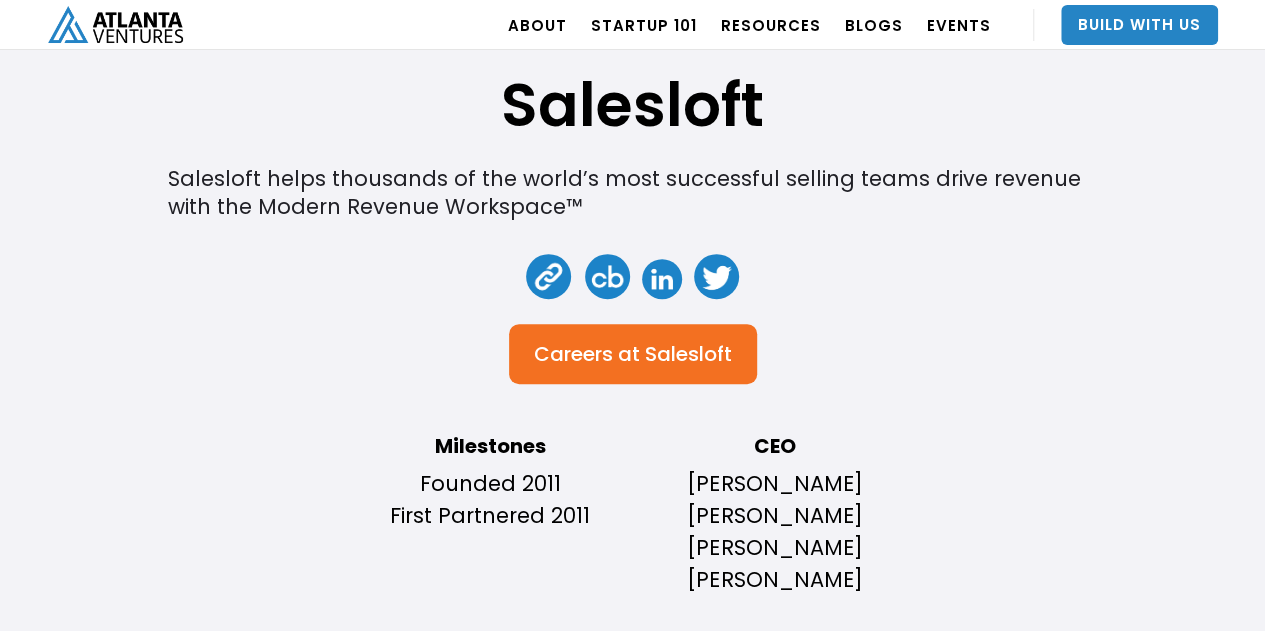 click at bounding box center (662, 279) 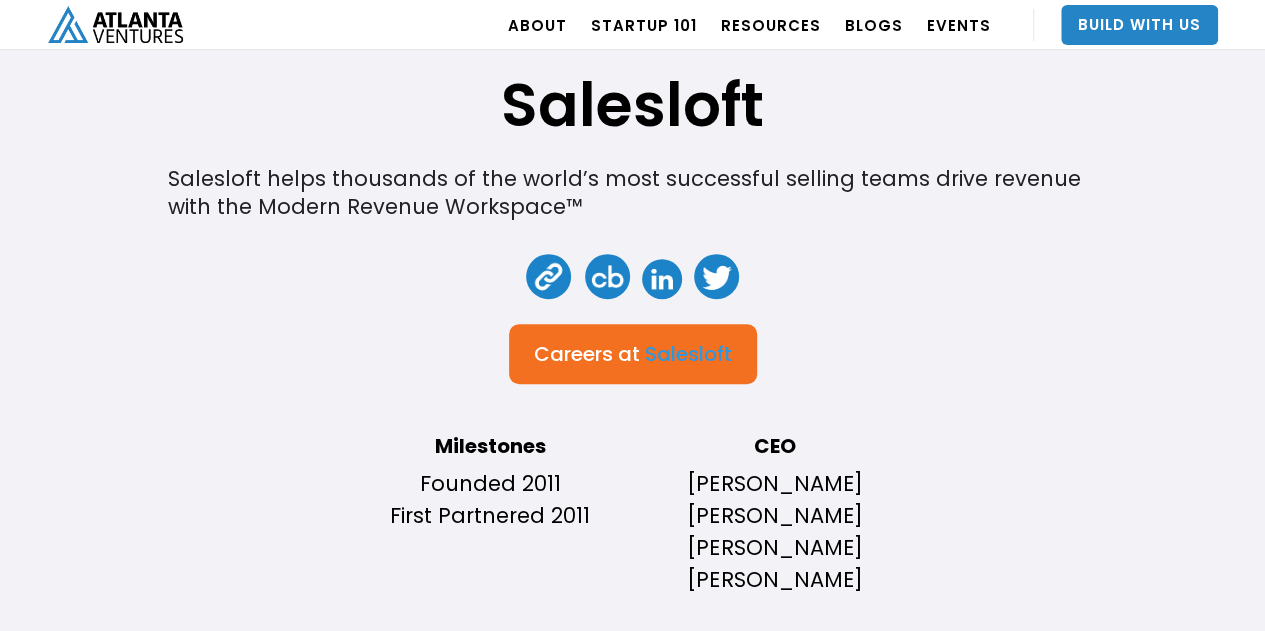 scroll, scrollTop: 0, scrollLeft: 0, axis: both 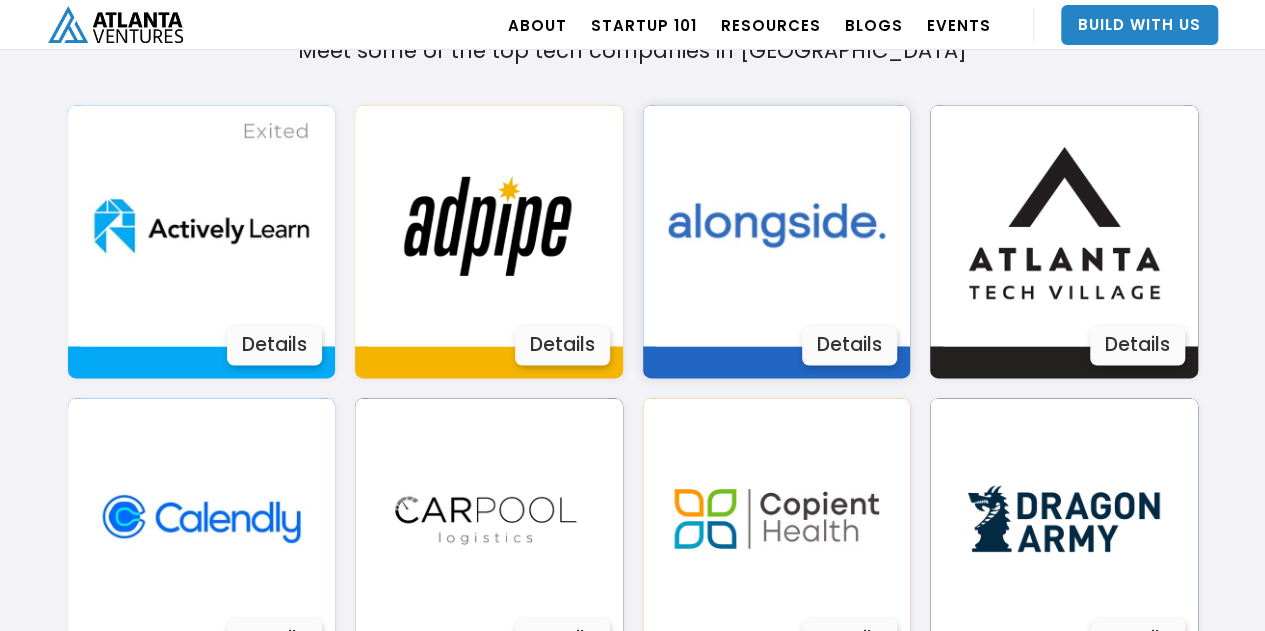 click on "Details" at bounding box center (849, 345) 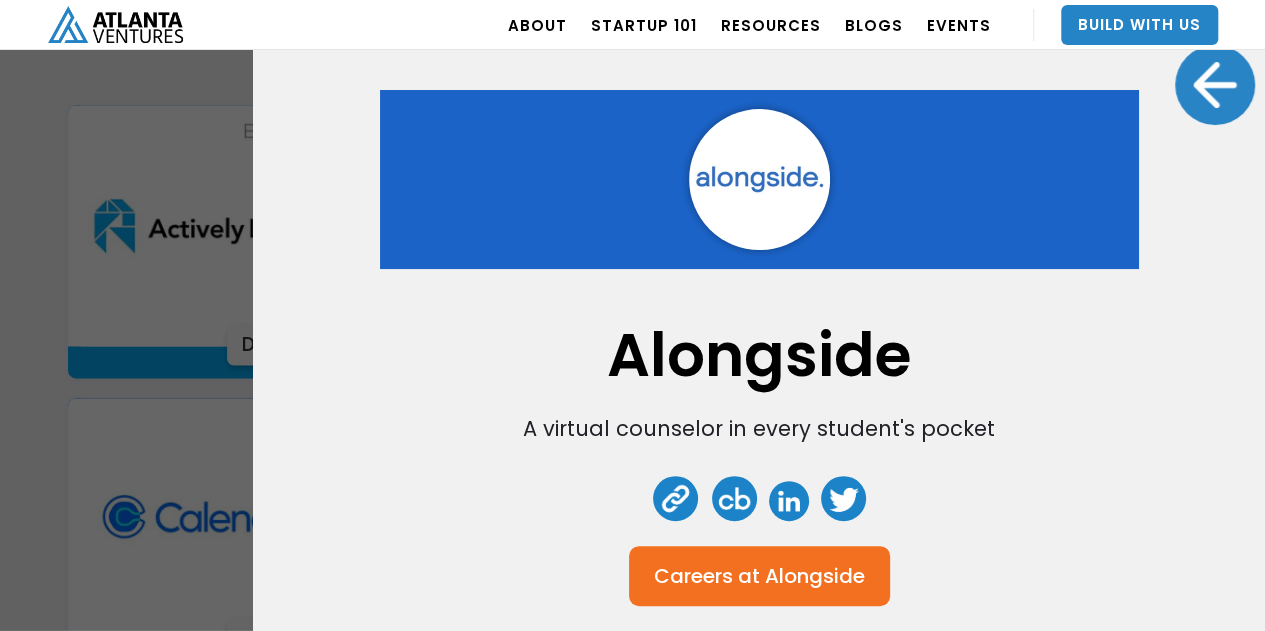 scroll, scrollTop: 11, scrollLeft: 0, axis: vertical 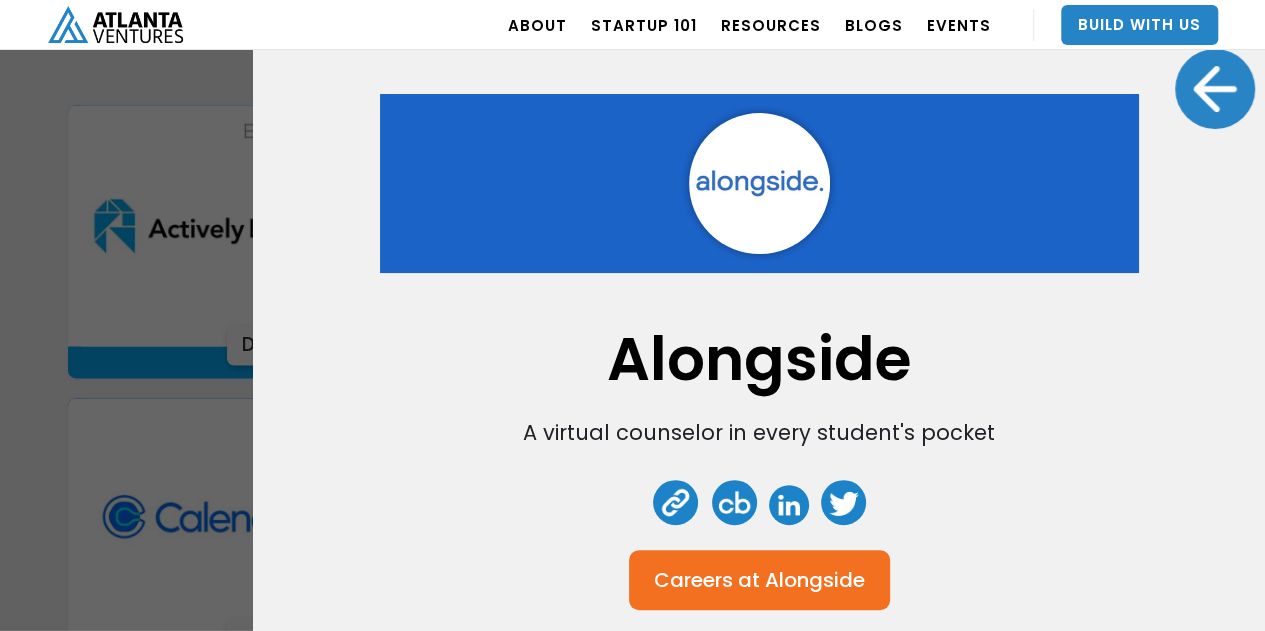 click at bounding box center (1215, 89) 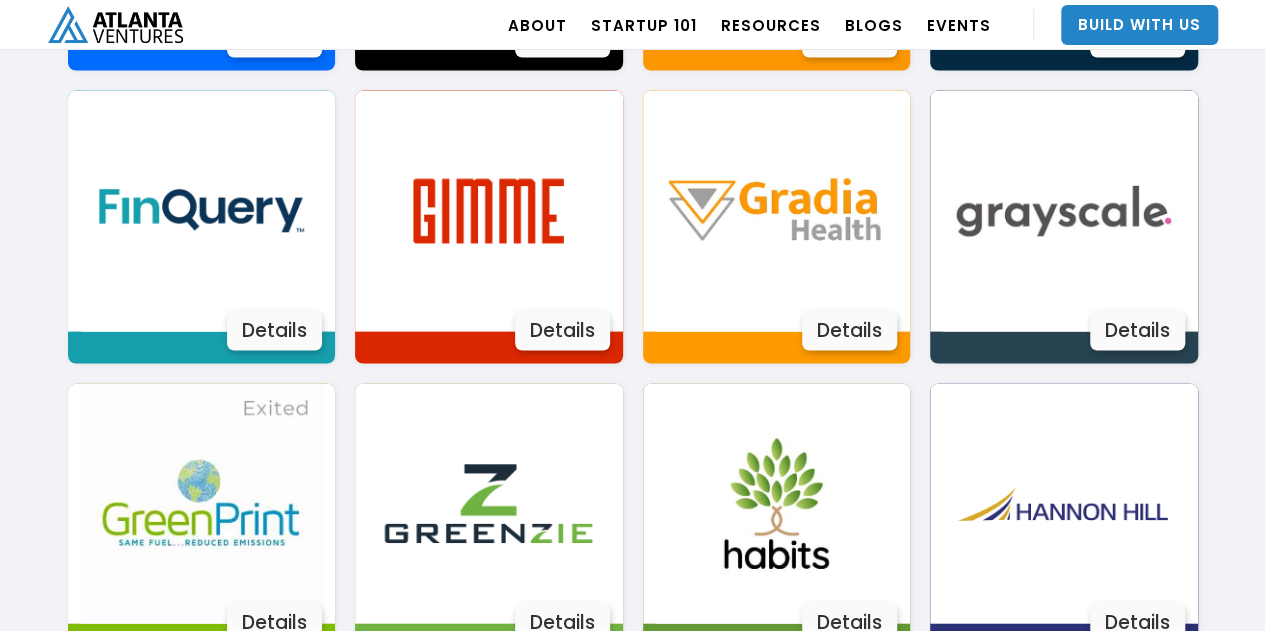 scroll, scrollTop: 1991, scrollLeft: 0, axis: vertical 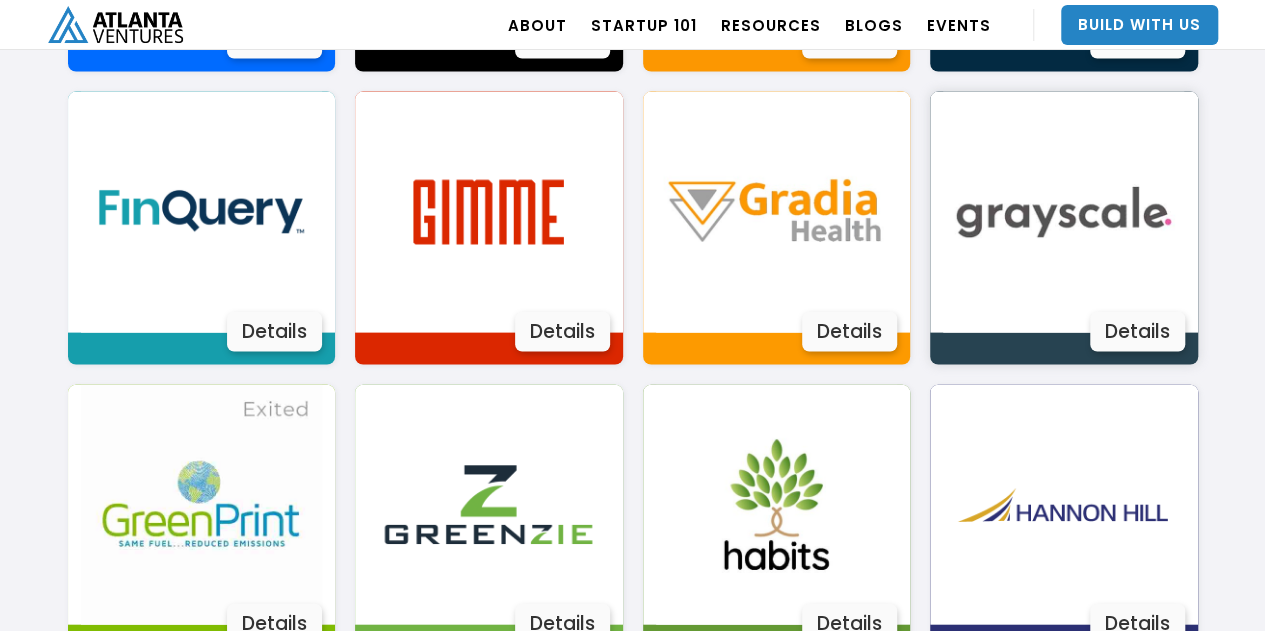 click on "Details" at bounding box center (1137, 332) 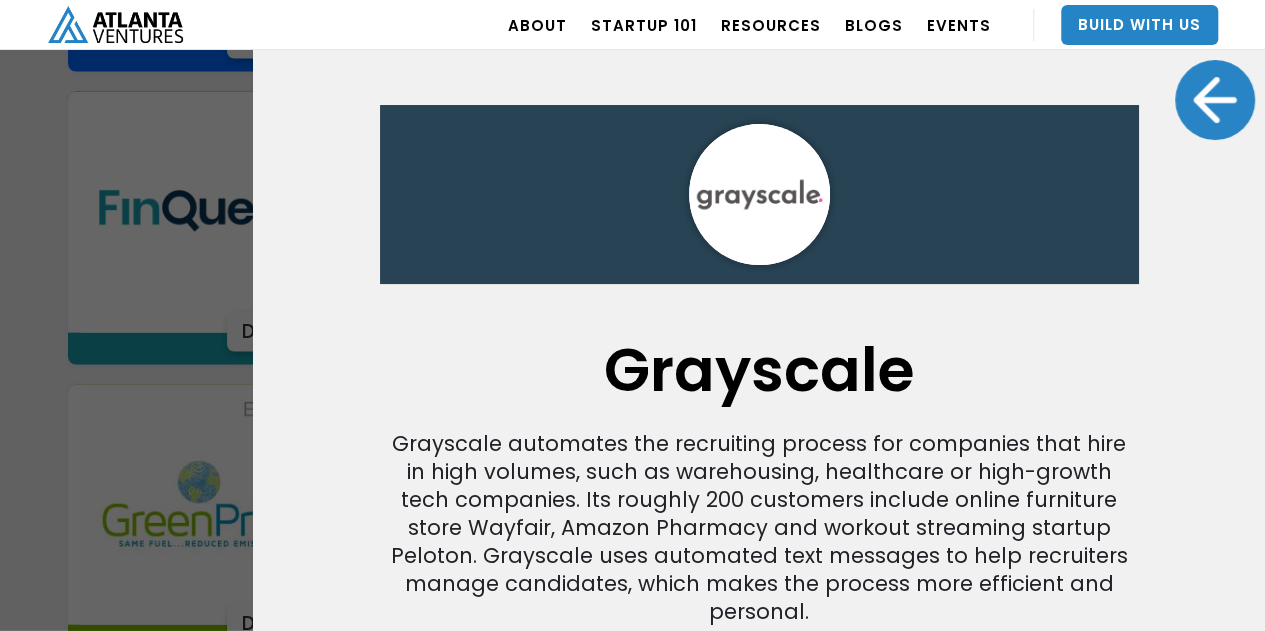 click on "Grayscale Grayscale automates the recruiting process for companies that hire in high volumes, such as warehousing, healthcare or high-growth tech companies. Its roughly 200 customers include online furniture store Wayfair, Amazon Pharmacy and workout streaming startup Peloton. Grayscale uses automated text messages to help recruiters manage candidates, which makes the process more efficient and personal.  Careers at Grayscale Milestones Founded 2018 Partnered 2021 Leadership Ty Abernethy Hubert Liu ‍" at bounding box center [632, 315] 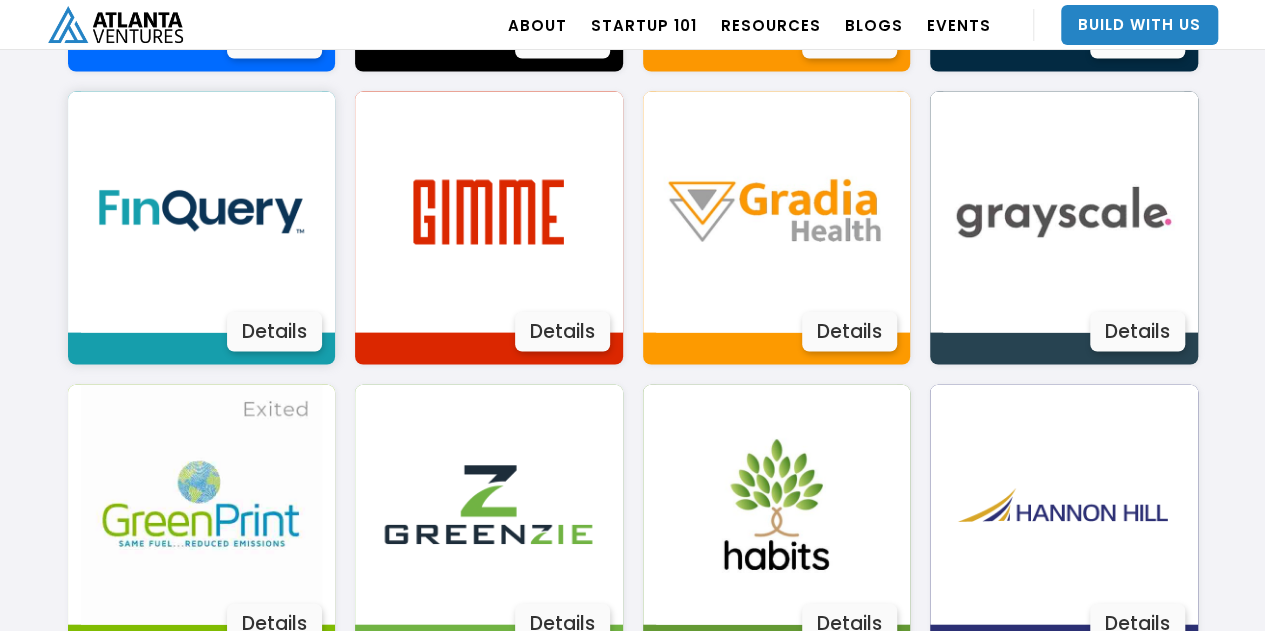 click on "Details" at bounding box center [274, 332] 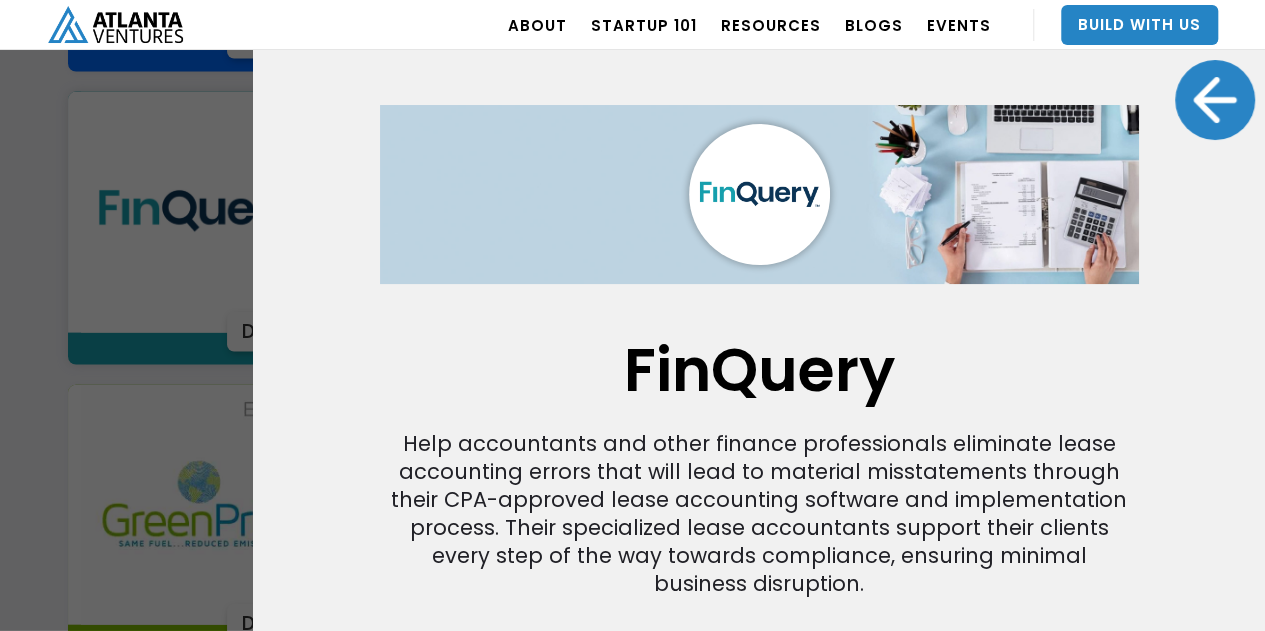 click at bounding box center [1215, 100] 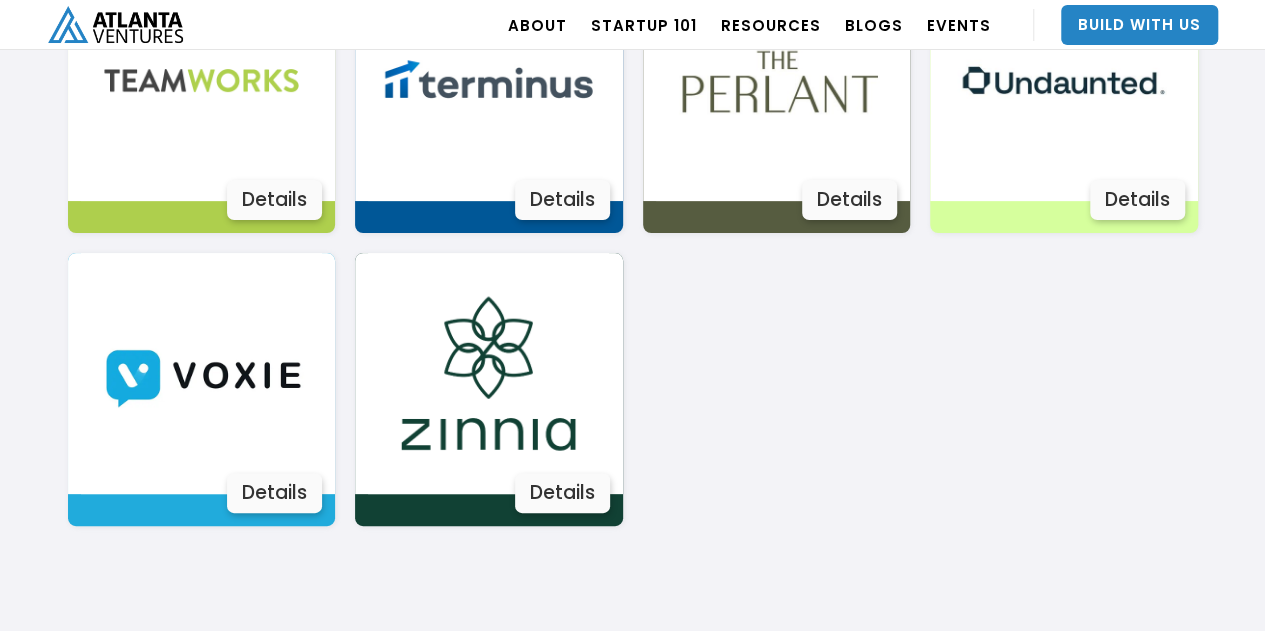 scroll, scrollTop: 3899, scrollLeft: 0, axis: vertical 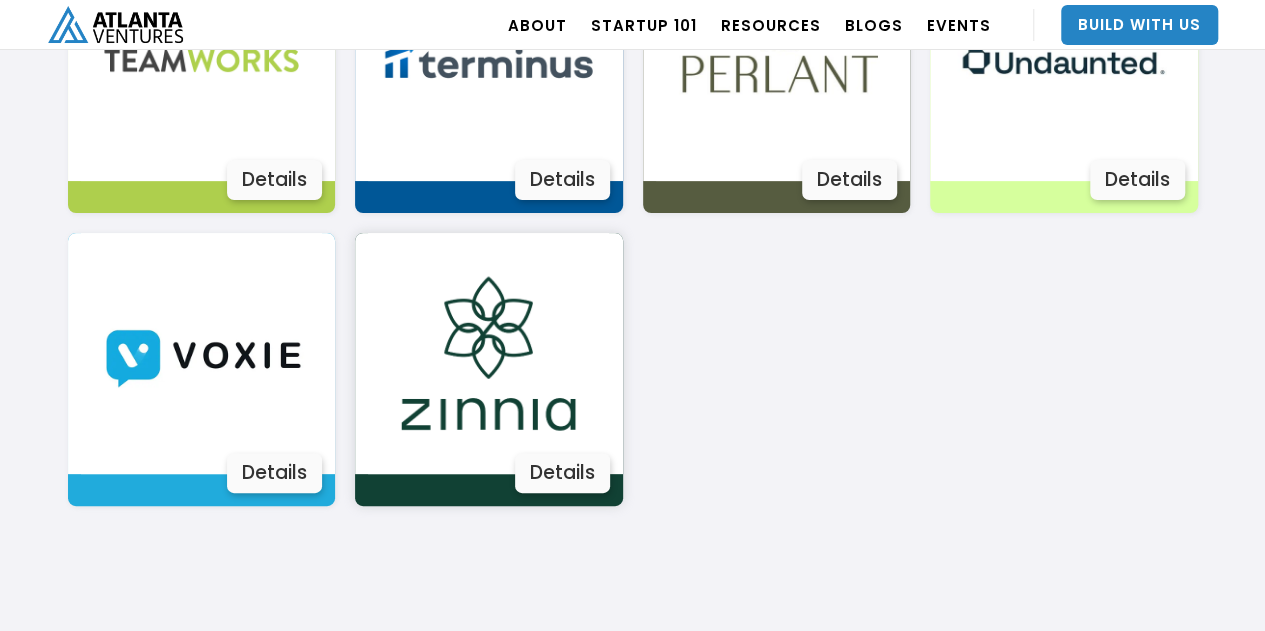 click on "Details" at bounding box center (562, 473) 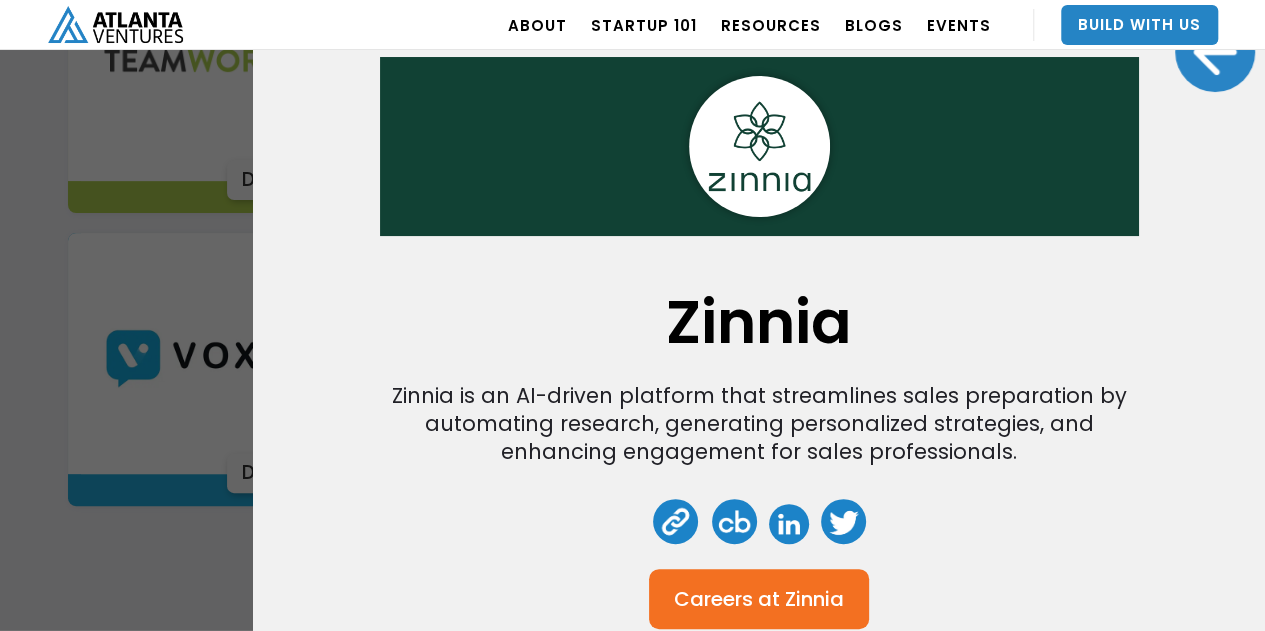 scroll, scrollTop: 0, scrollLeft: 0, axis: both 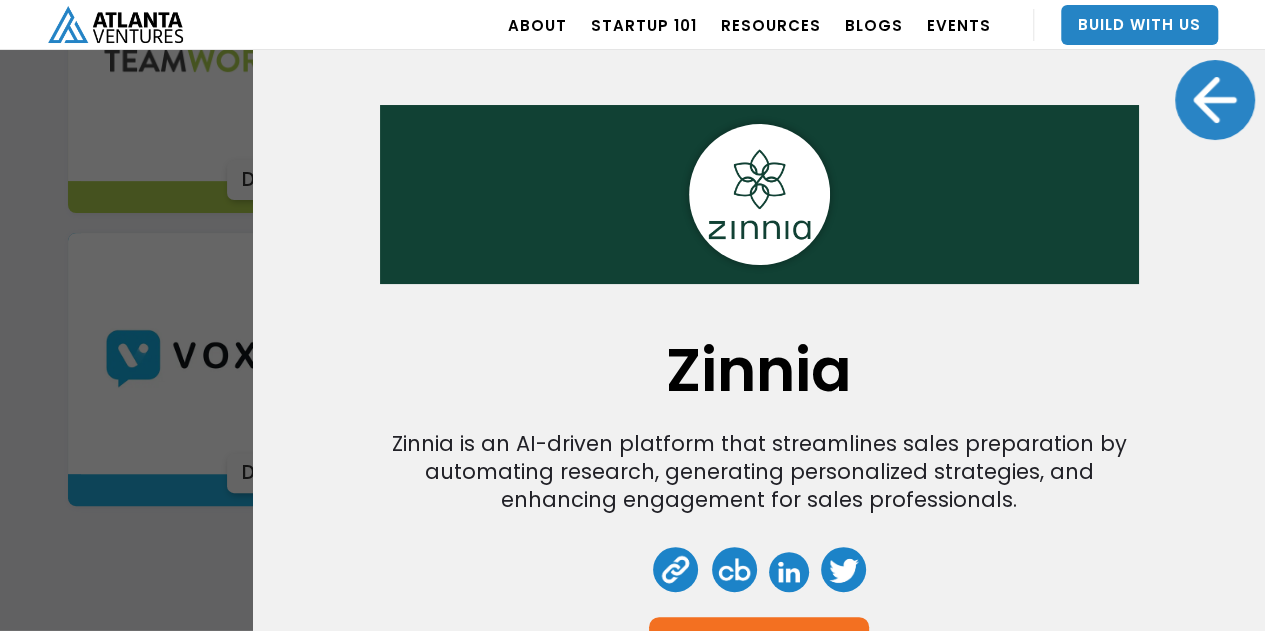 click at bounding box center (1215, 100) 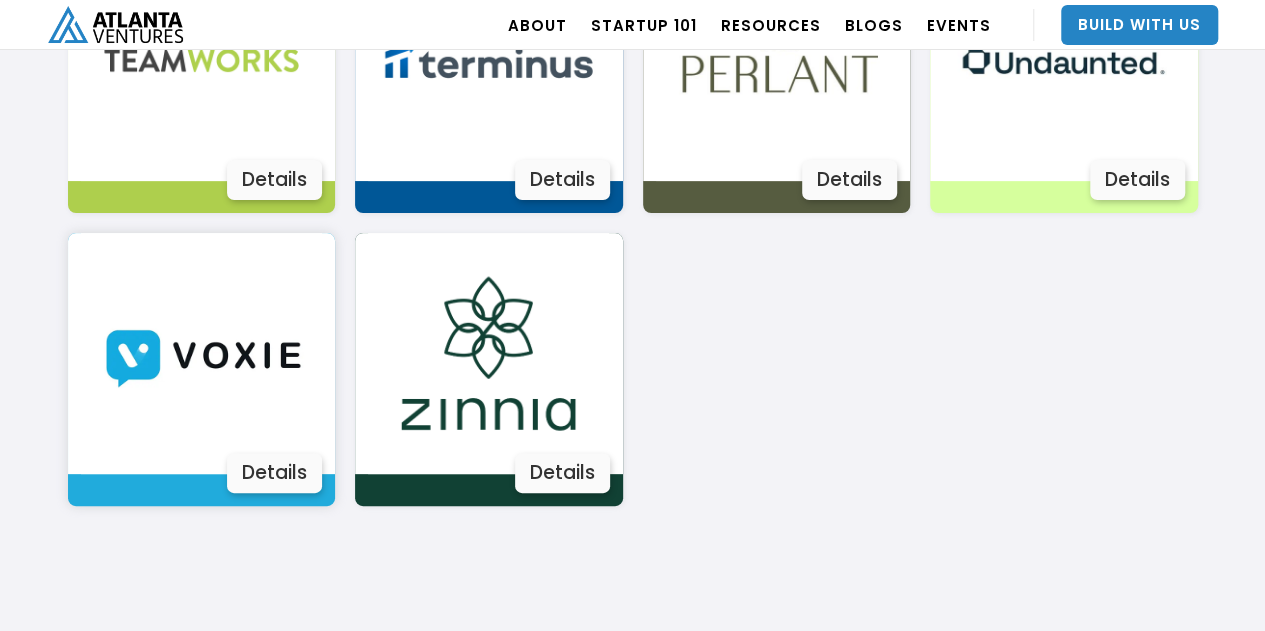 click on "Details" at bounding box center [274, 473] 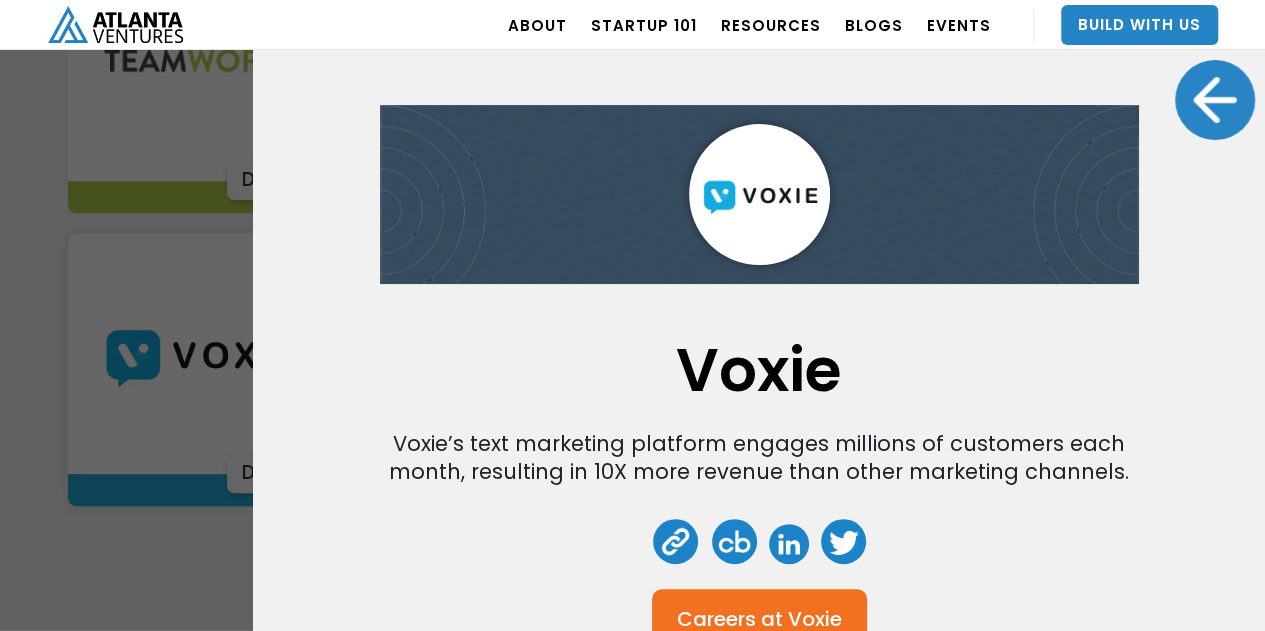click at bounding box center [1215, 100] 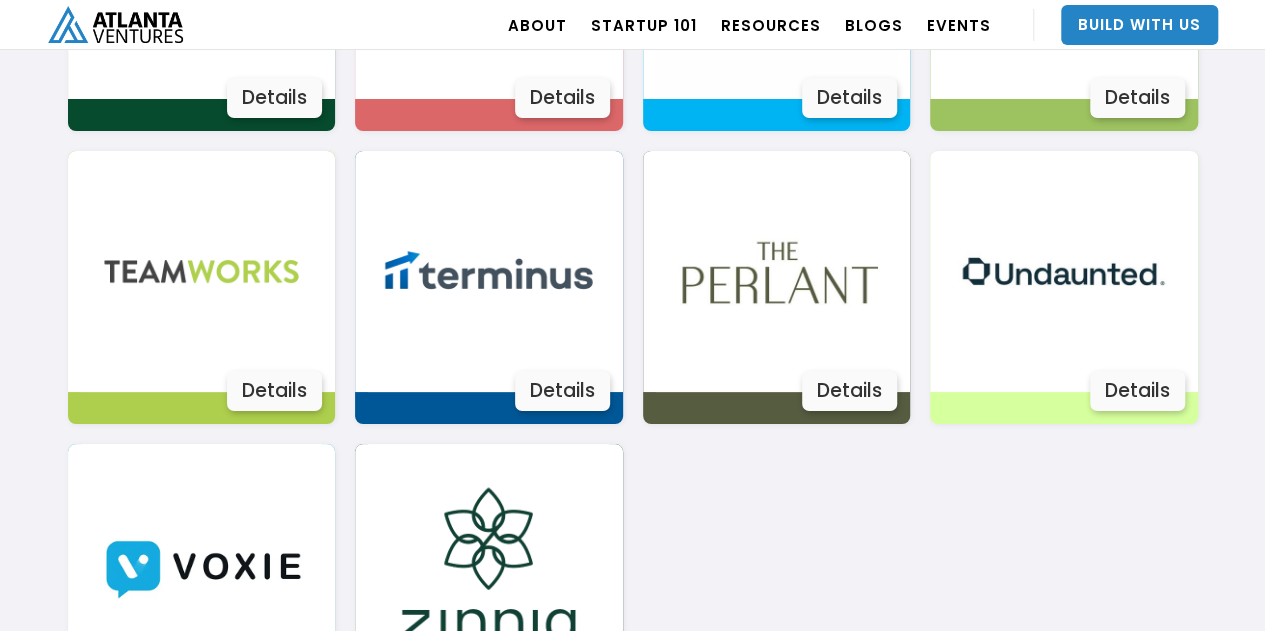 scroll, scrollTop: 3664, scrollLeft: 0, axis: vertical 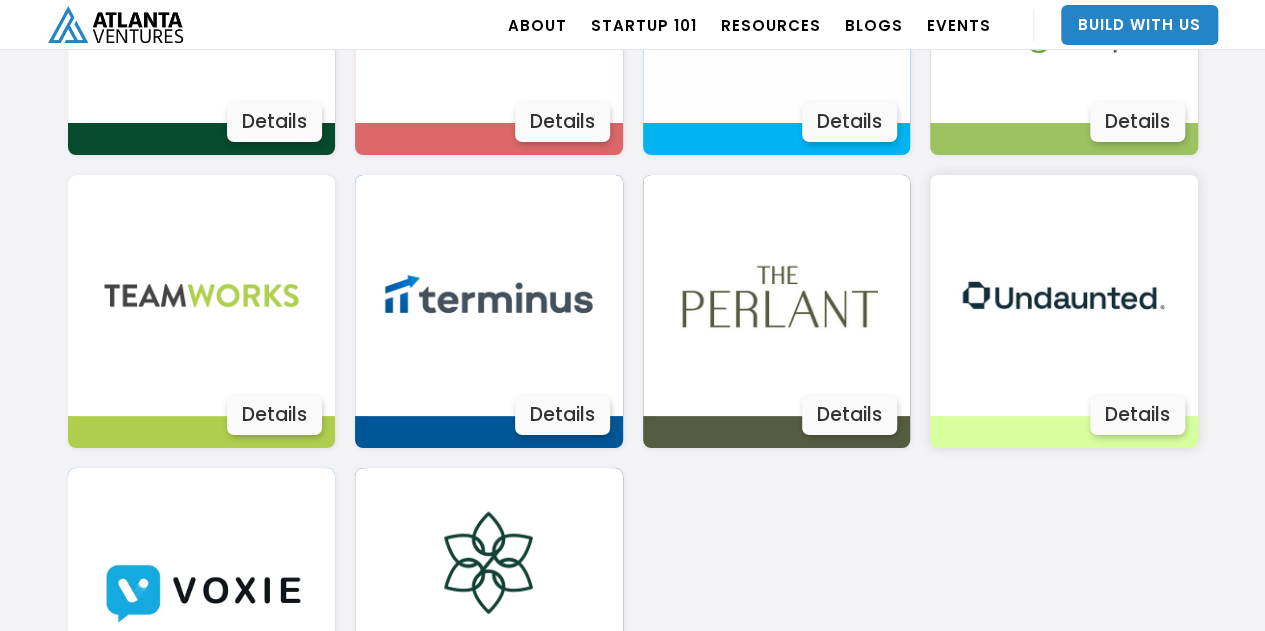click on "Details" at bounding box center (1137, 415) 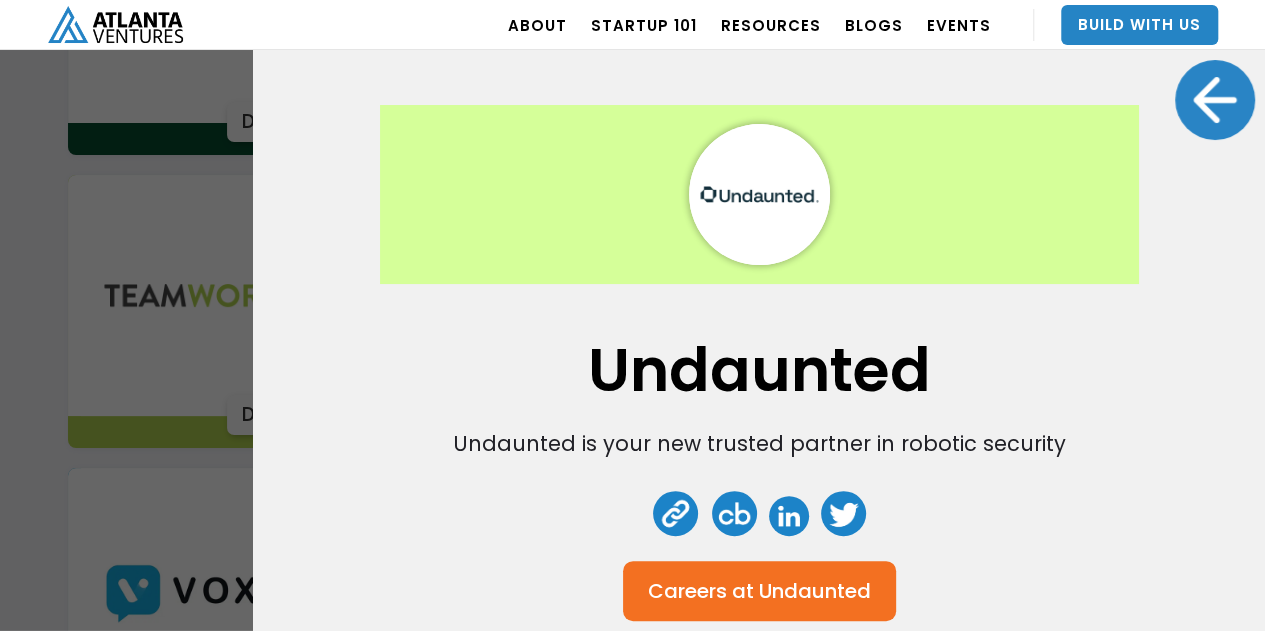 click at bounding box center [789, 516] 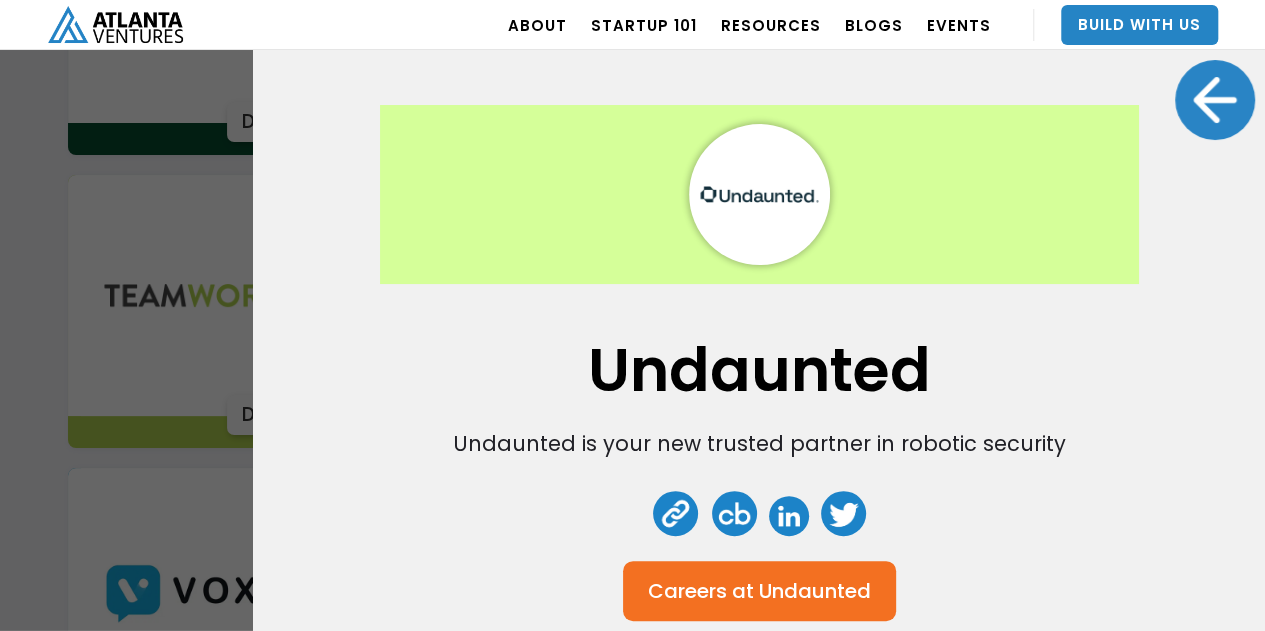 click at bounding box center [1215, 100] 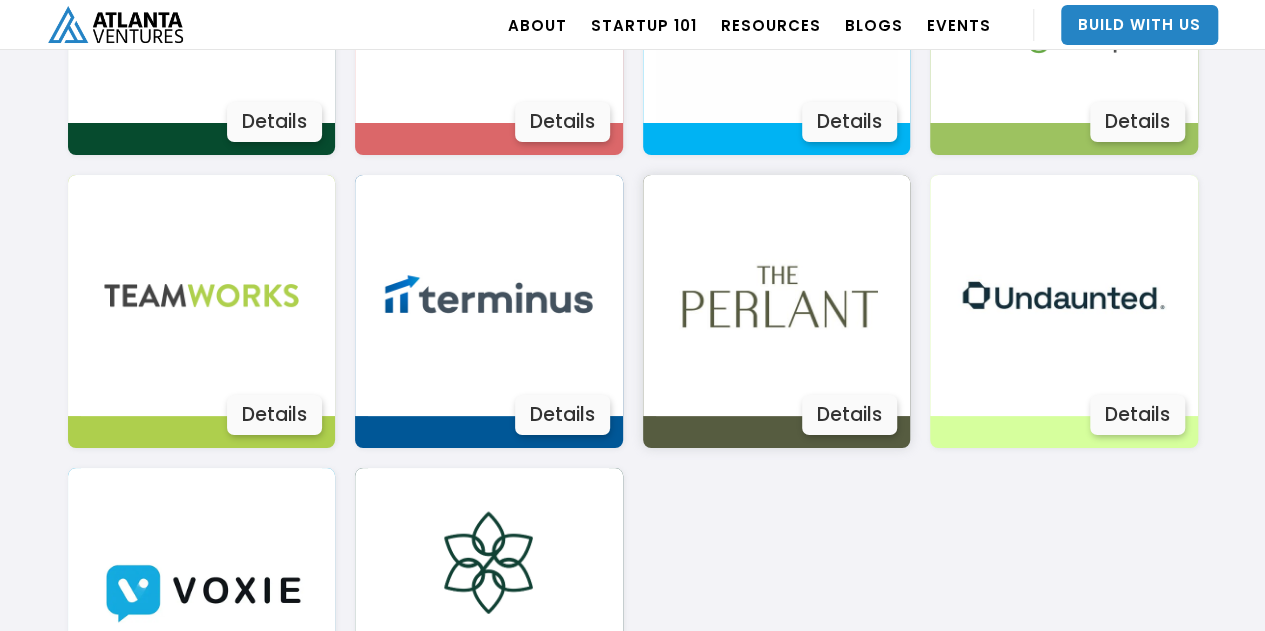 click on "Details" at bounding box center (849, 415) 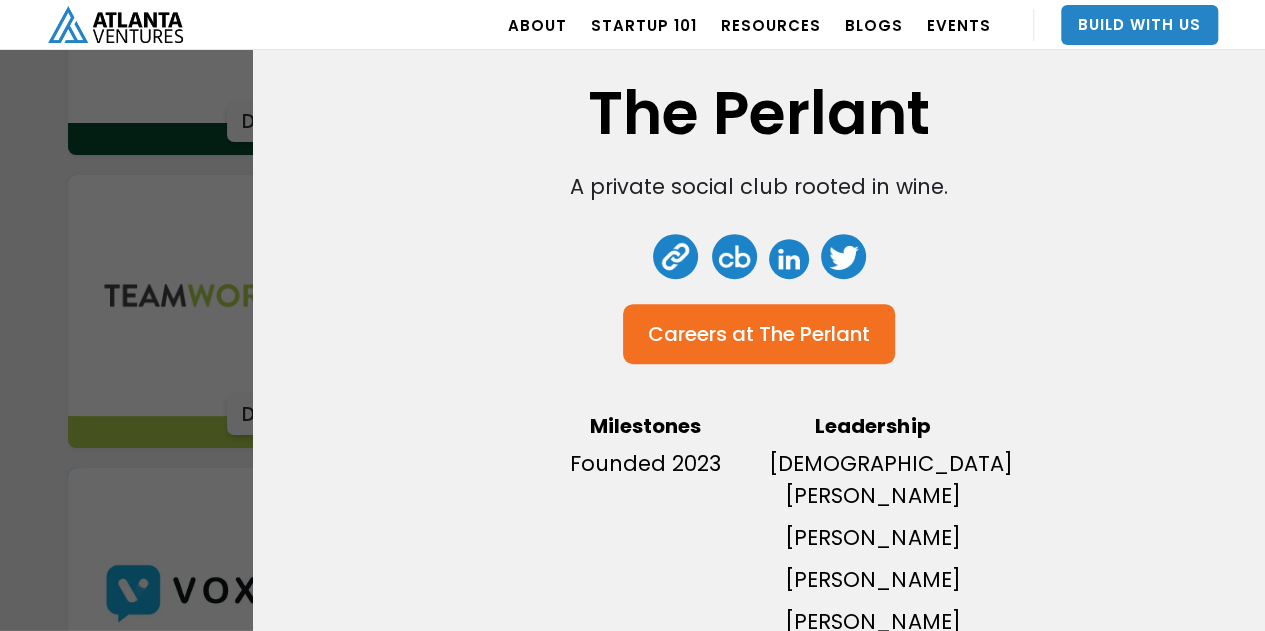 scroll, scrollTop: 256, scrollLeft: 0, axis: vertical 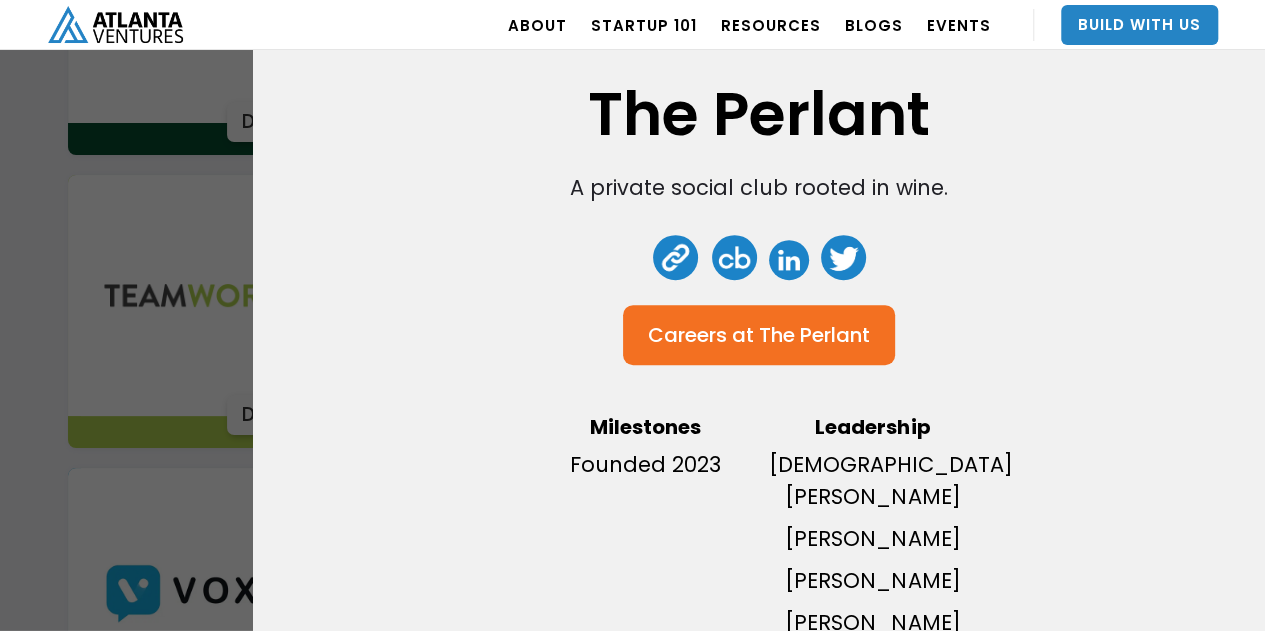 click on "The Perlant A private social club rooted in wine. Careers at The Perlant Milestones Founded 2023 Leadership Christian Ries David Cummings Rachel Katz Elizabeth Dames" at bounding box center (632, 315) 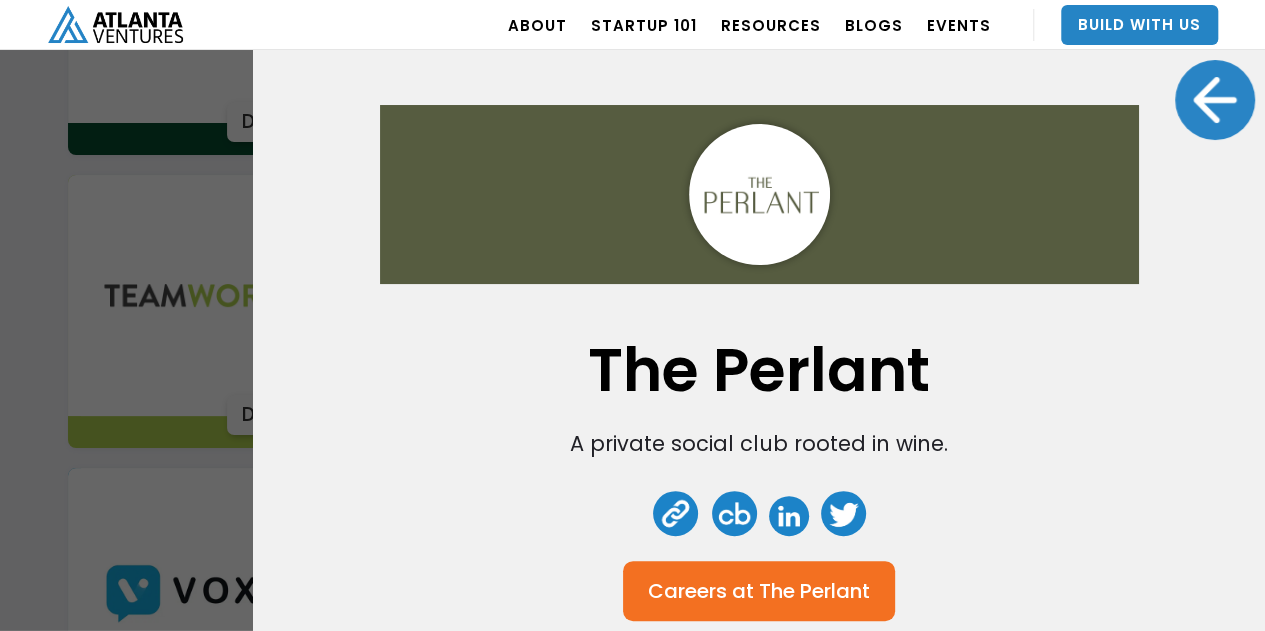 click at bounding box center (1215, 100) 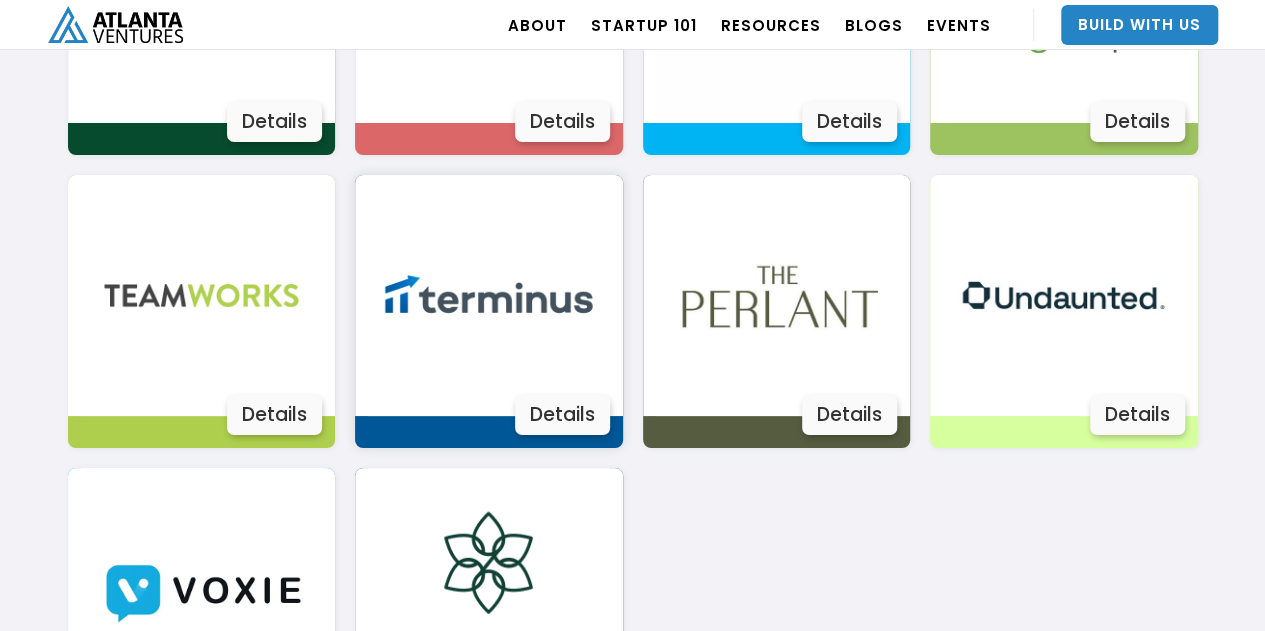 click on "Details" at bounding box center [562, 415] 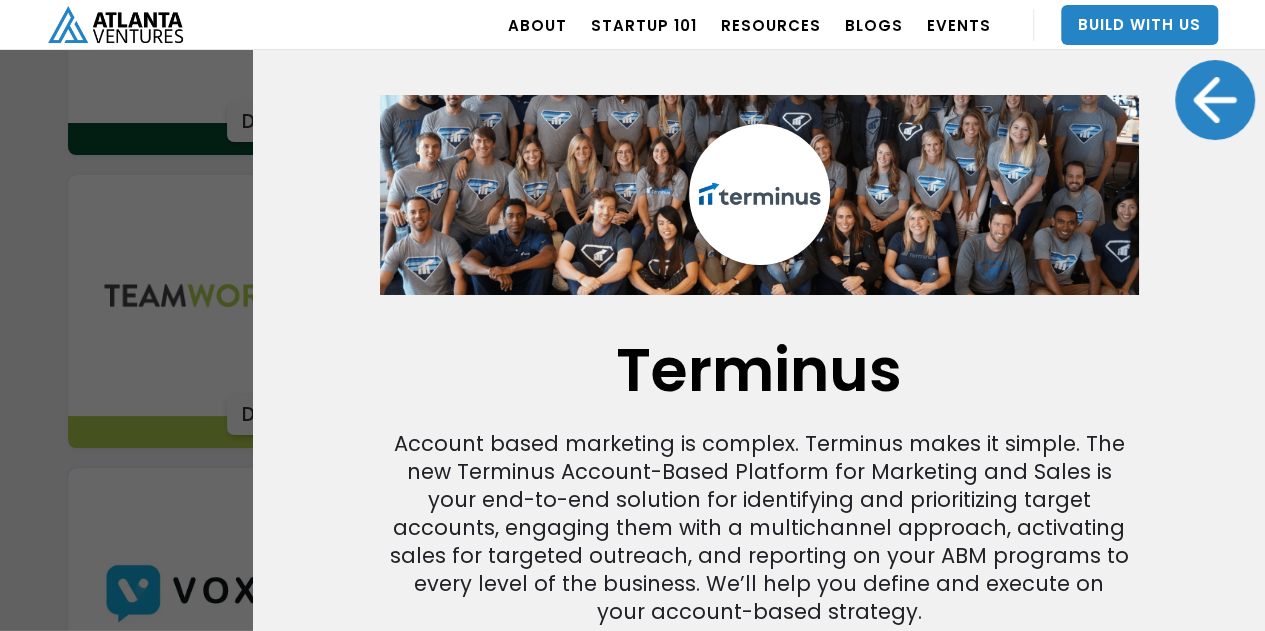 scroll, scrollTop: 331, scrollLeft: 0, axis: vertical 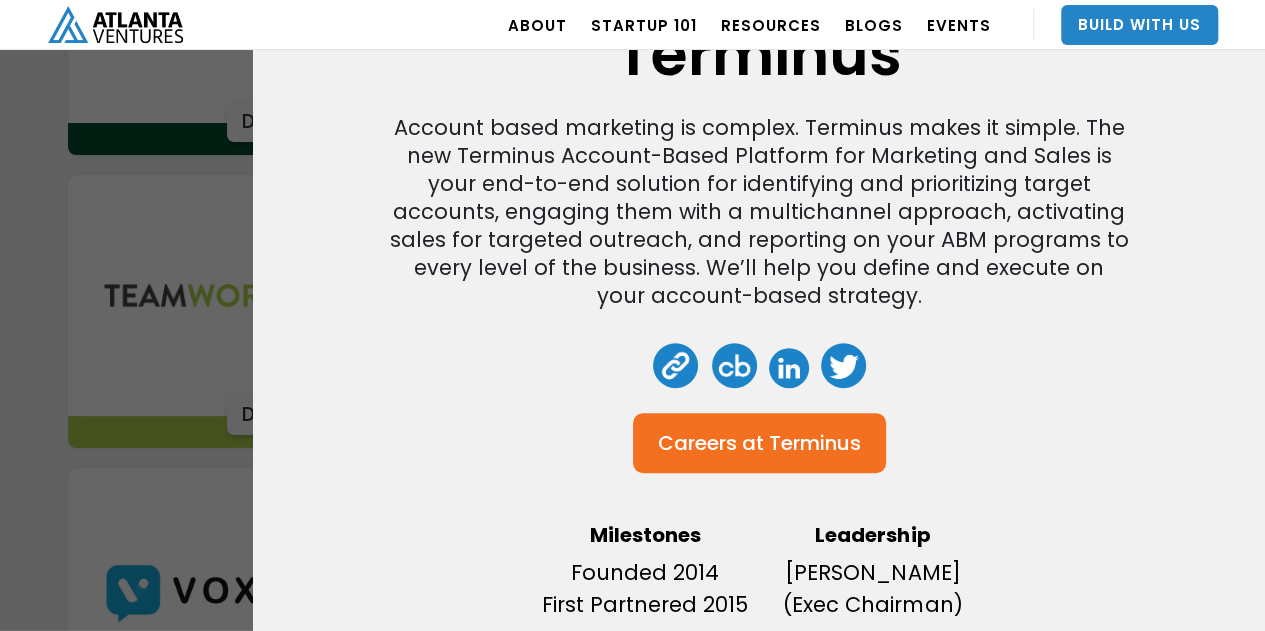 click on "Terminus Account based marketing is complex. Terminus makes it simple. The new Terminus Account-Based Platform for Marketing and Sales is your end-to-end solution for identifying and prioritizing target accounts, engaging them with a multichannel approach, activating sales for targeted outreach, and reporting on your ABM programs to every level of the business. We’ll help you define and execute on your account-based strategy. Careers at Terminus Milestones Founded 2014 First Partnered 2015 Leadership Tim Kopp (Exec Chairman)" at bounding box center [632, 315] 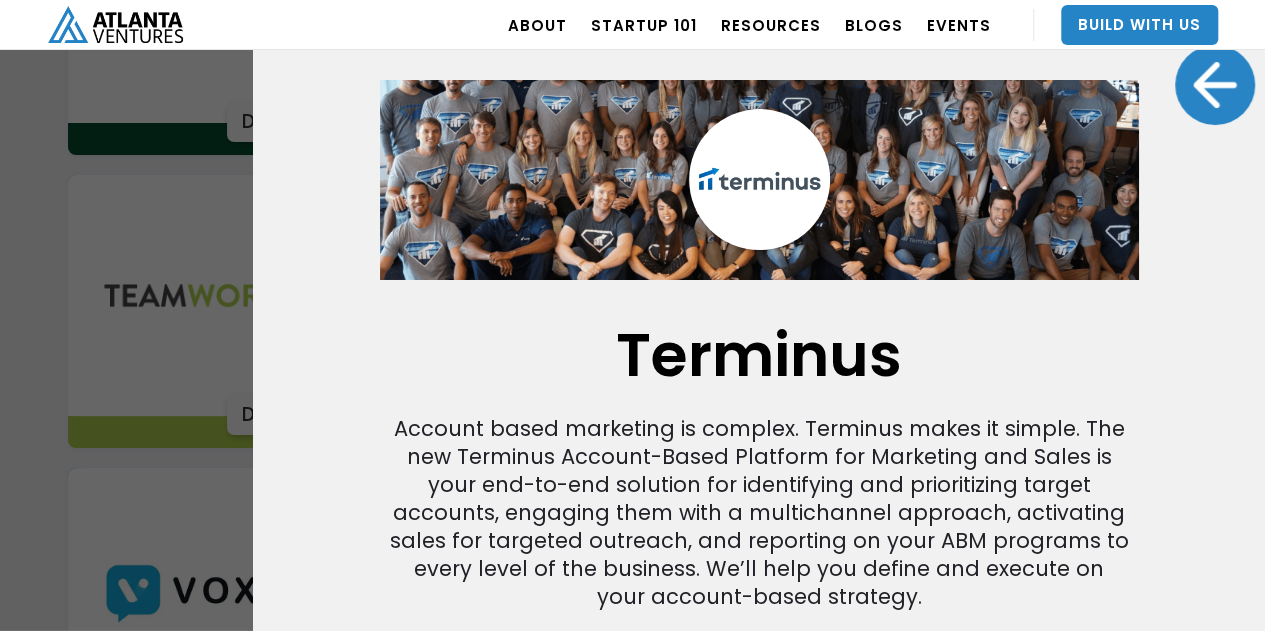 scroll, scrollTop: 0, scrollLeft: 0, axis: both 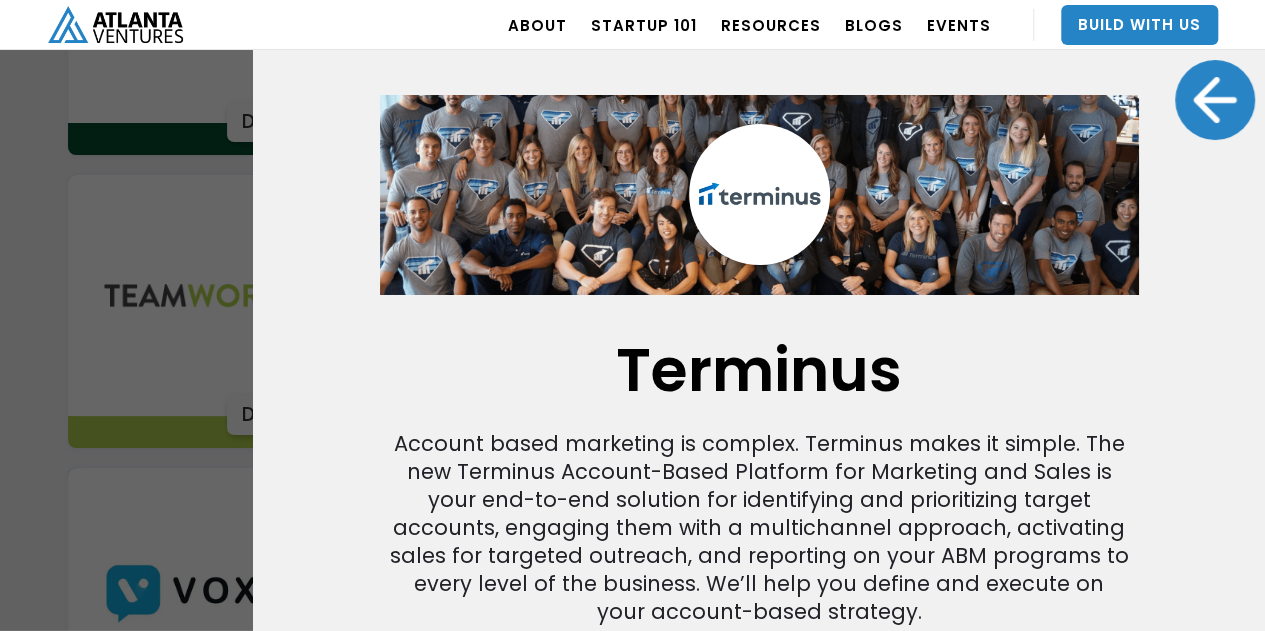 click at bounding box center [1215, 100] 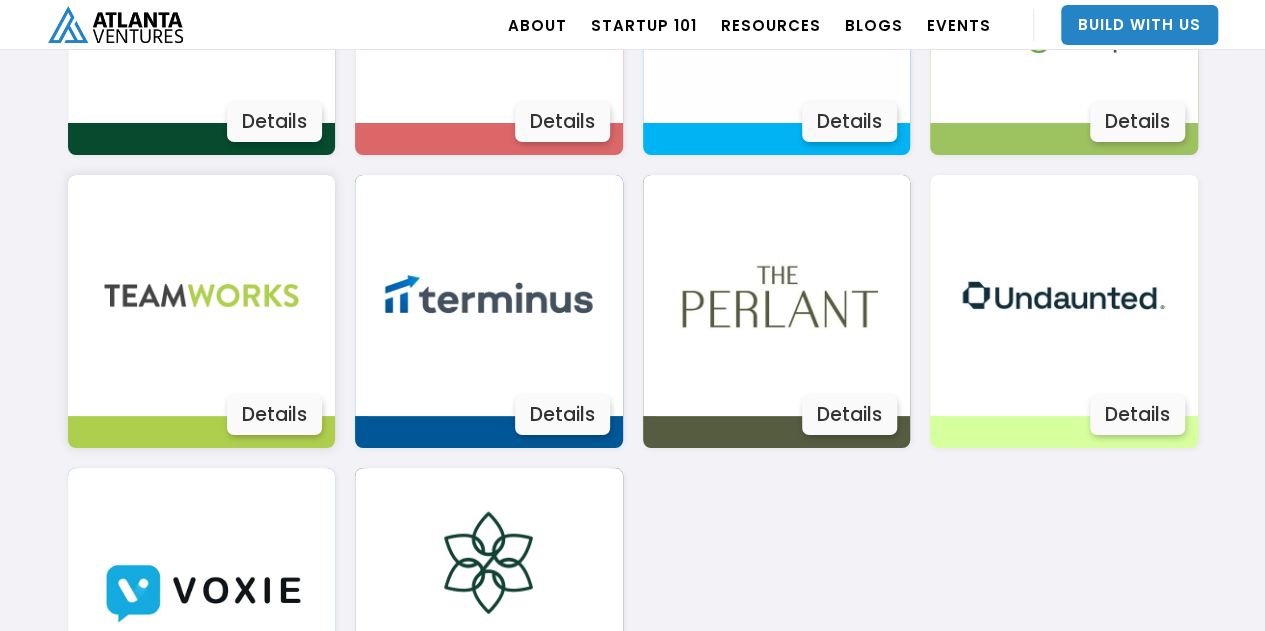 click on "Details" at bounding box center [274, 415] 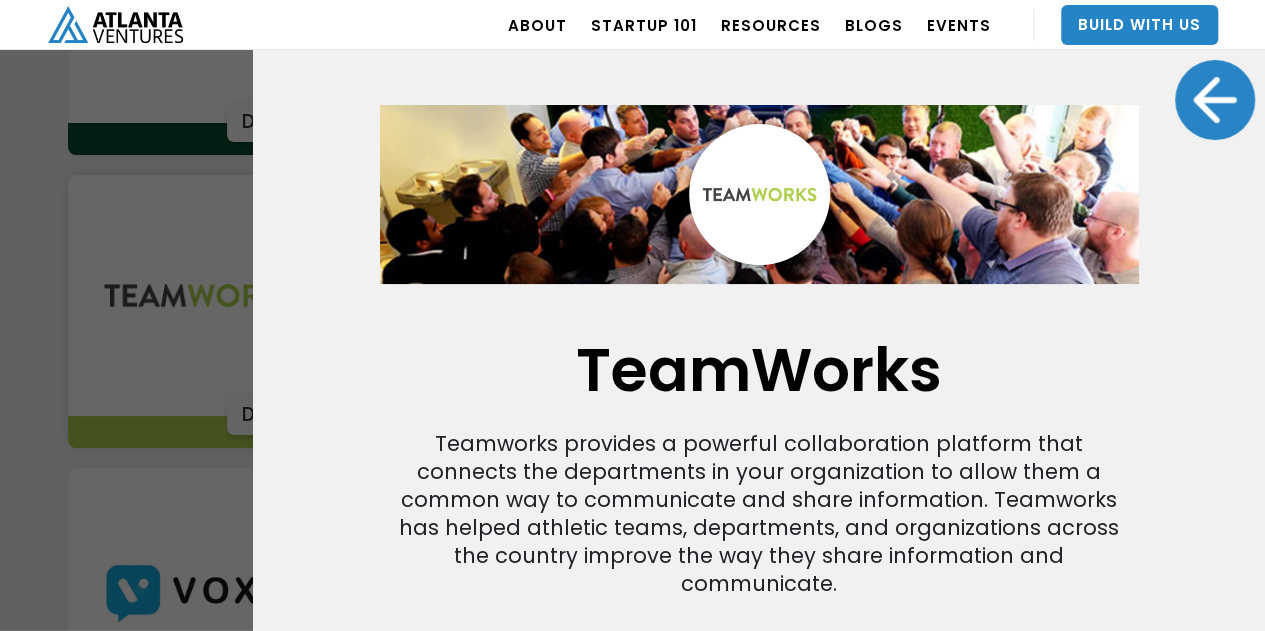 scroll, scrollTop: 275, scrollLeft: 0, axis: vertical 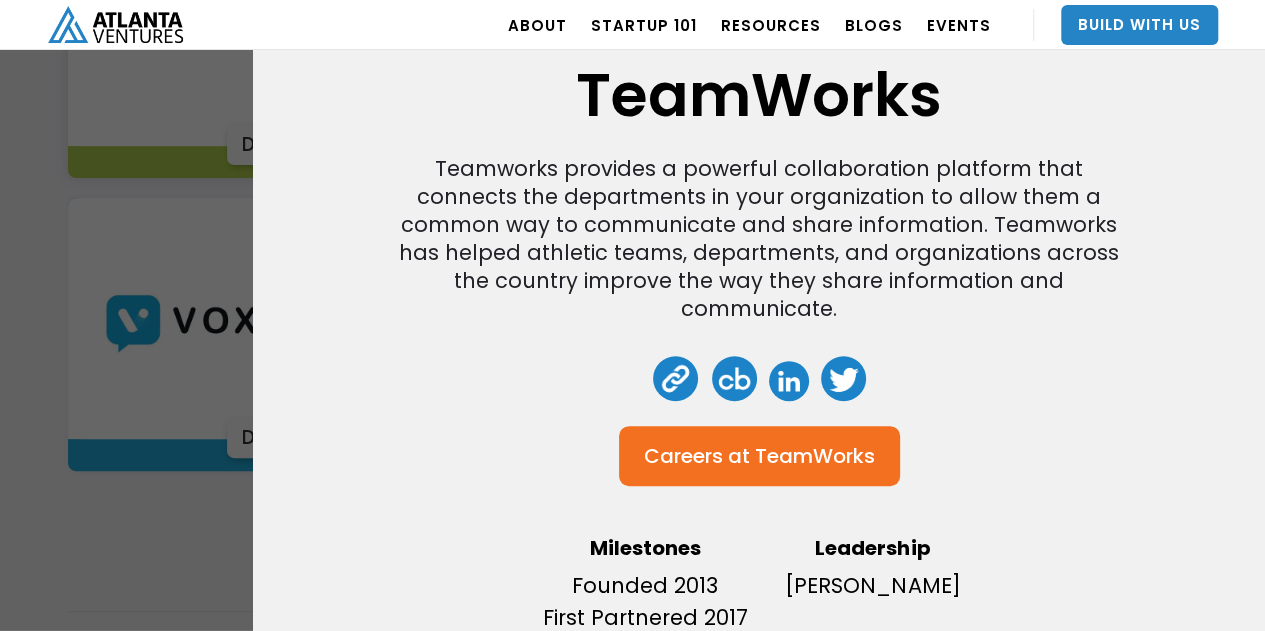 click at bounding box center (789, 381) 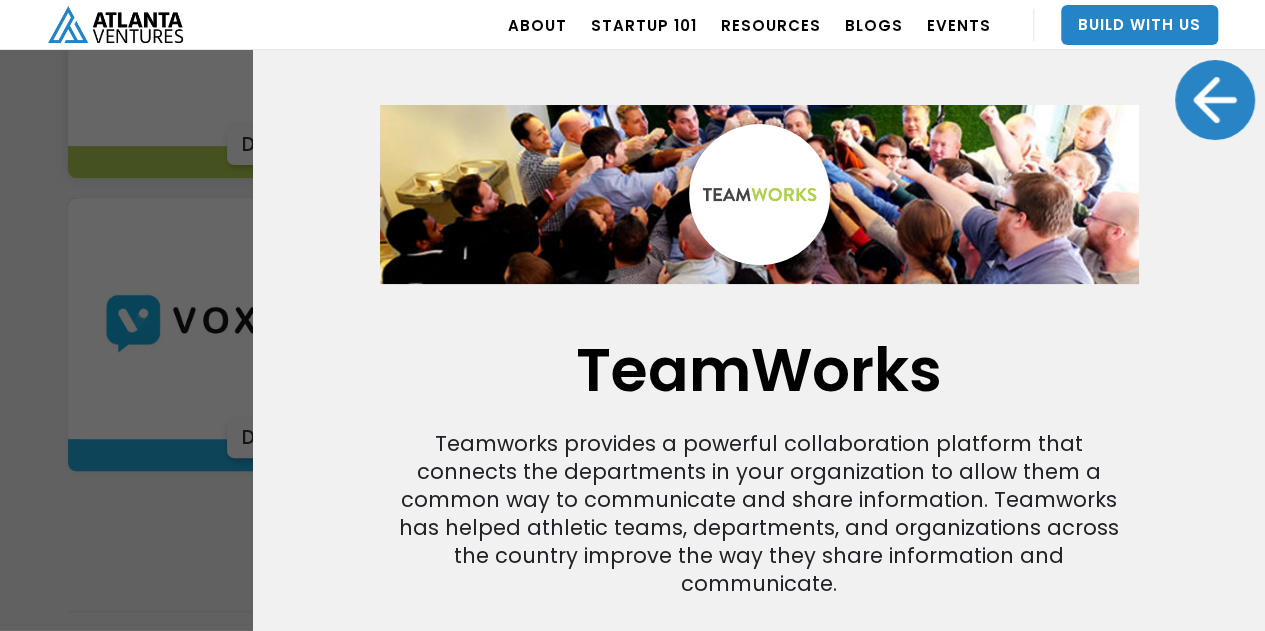 click at bounding box center [1215, 100] 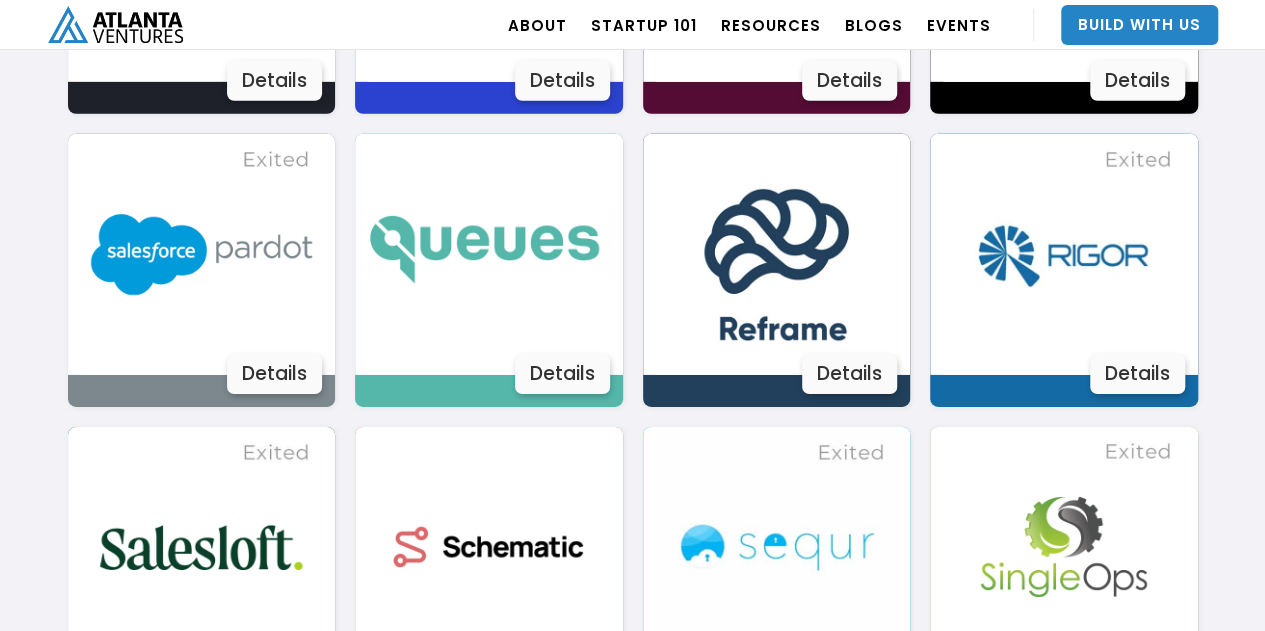 scroll, scrollTop: 3113, scrollLeft: 0, axis: vertical 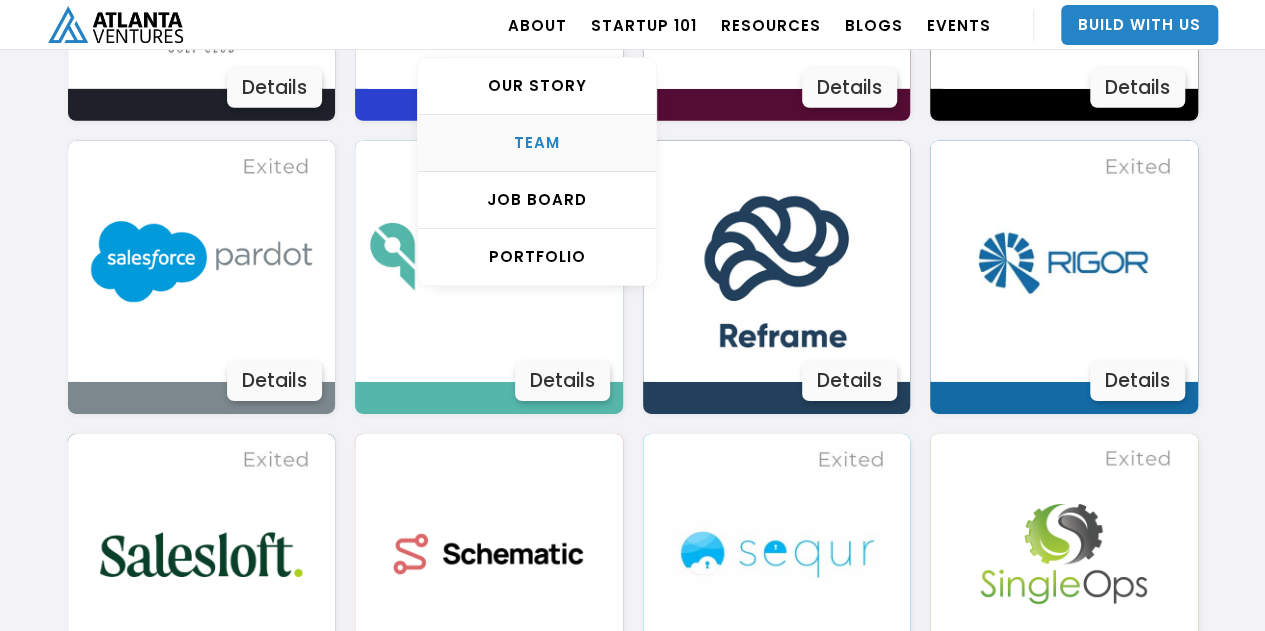 click on "TEAM" at bounding box center (537, 143) 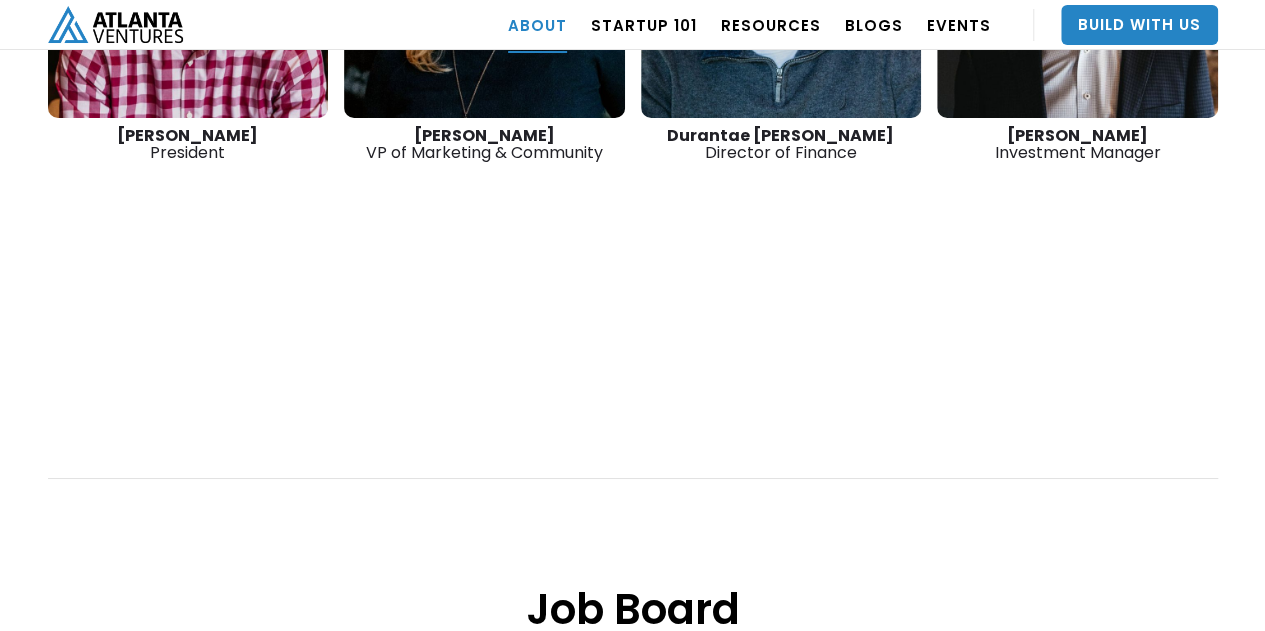 scroll, scrollTop: 3537, scrollLeft: 0, axis: vertical 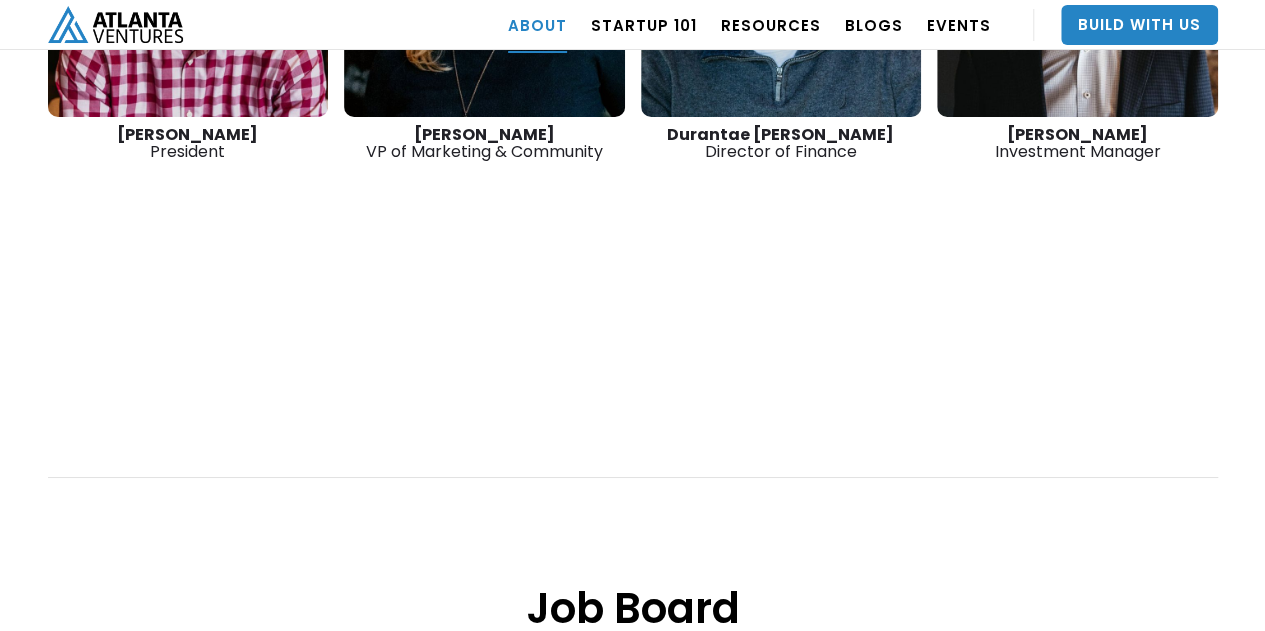 click on "Job Board Work at an Atlanta Ventures portfolio company See Positions See Positions See Positions See Positions See Positions See Positions See Positions See Positions See Positions See Positions See Positions See Positions See Positions See Positions See Positions See Positions See Positions See Positions See Positions See Positions See Positions See Positions See Positions See Positions See Positions See Positions See Positions See Positions See Positions See Positions See Positions See Positions See Positions See Positions See Positions See Positions See Positions See Positions" at bounding box center (633, 2096) 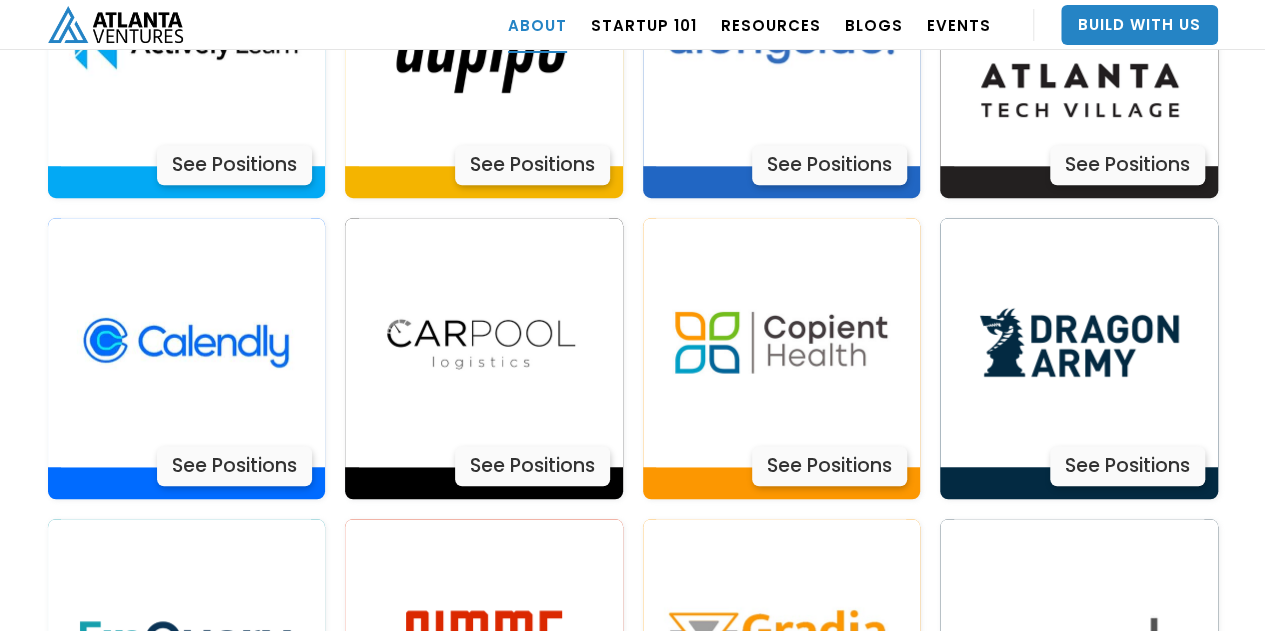 scroll, scrollTop: 4338, scrollLeft: 0, axis: vertical 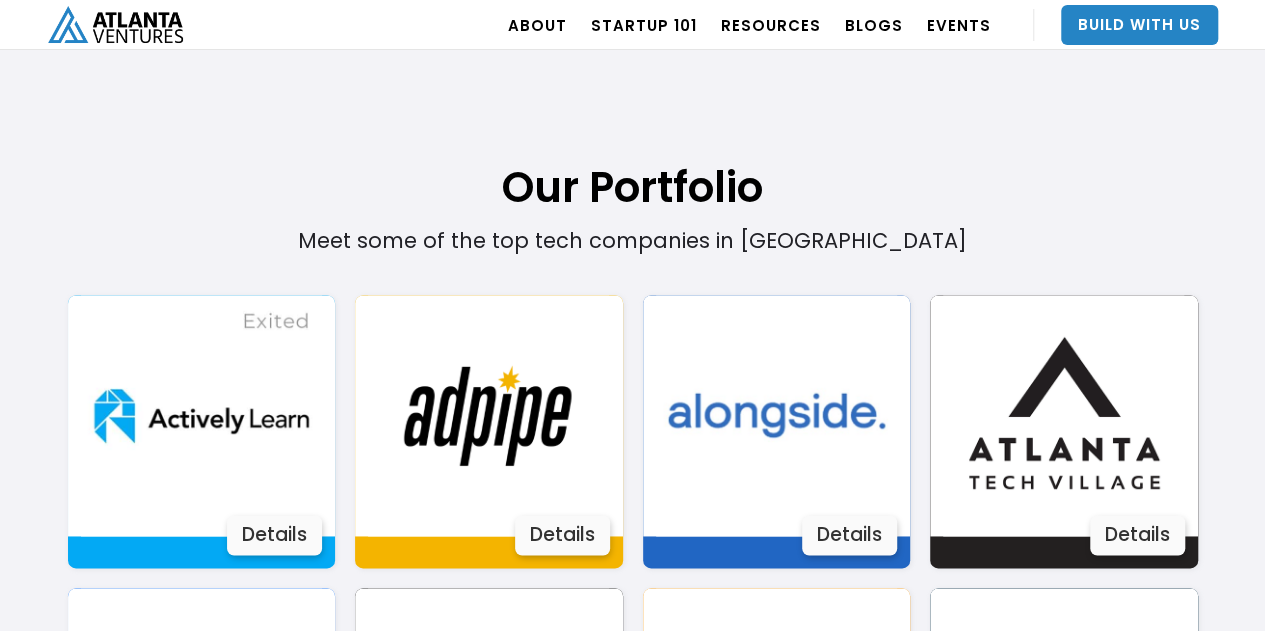 click on "Meet some of the top tech companies in [GEOGRAPHIC_DATA]" at bounding box center [633, 126] 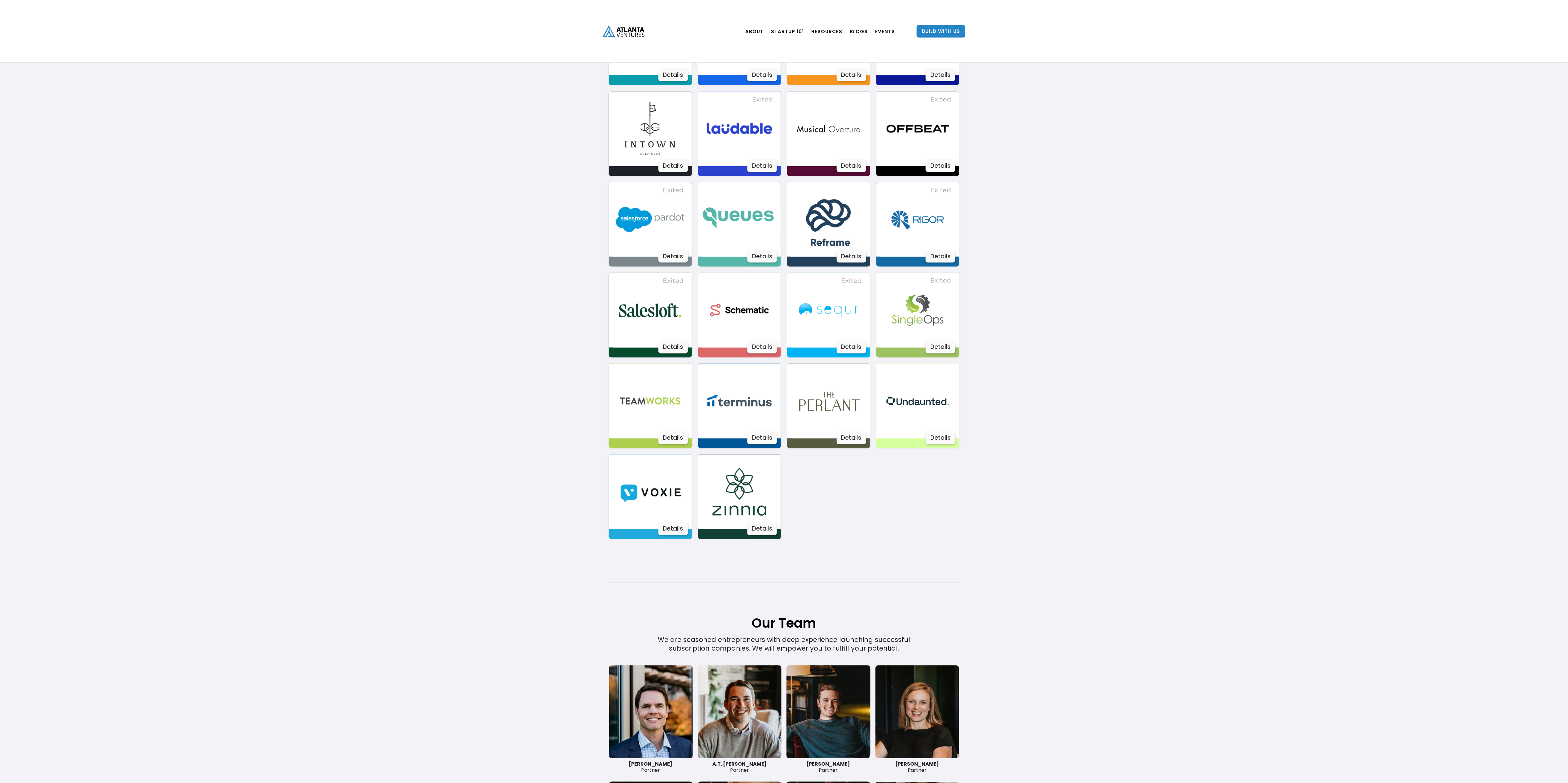 scroll, scrollTop: 884, scrollLeft: 0, axis: vertical 